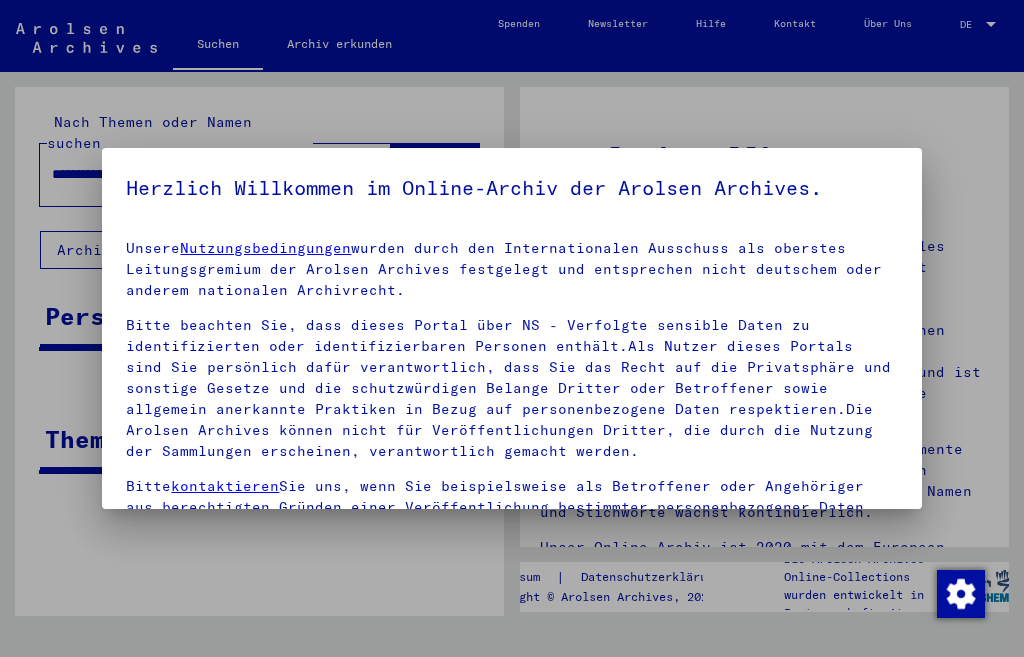 scroll, scrollTop: 0, scrollLeft: 0, axis: both 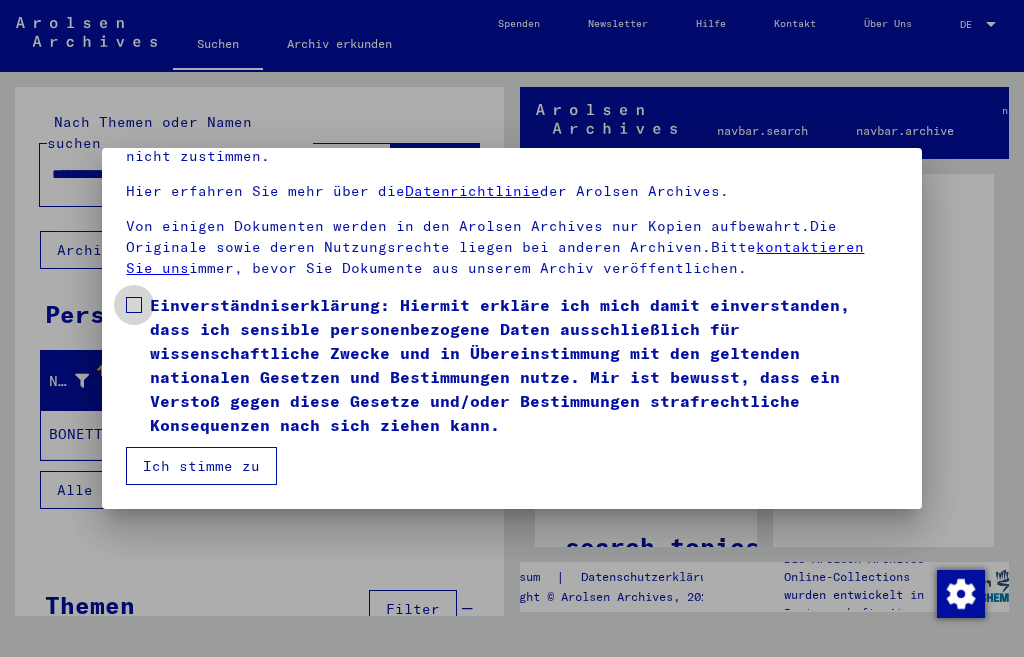 click on "Einverständniserklärung: Hiermit erkläre ich mich damit einverstanden, dass ich sensible personenbezogene Daten ausschließlich für wissenschaftliche Zwecke und in Übereinstimmung mit den geltenden nationalen Gesetzen und Bestimmungen nutze. Mir ist bewusst, dass ein Verstoß gegen diese Gesetze und/oder Bestimmungen strafrechtliche Konsequenzen nach sich ziehen kann." at bounding box center [511, 365] 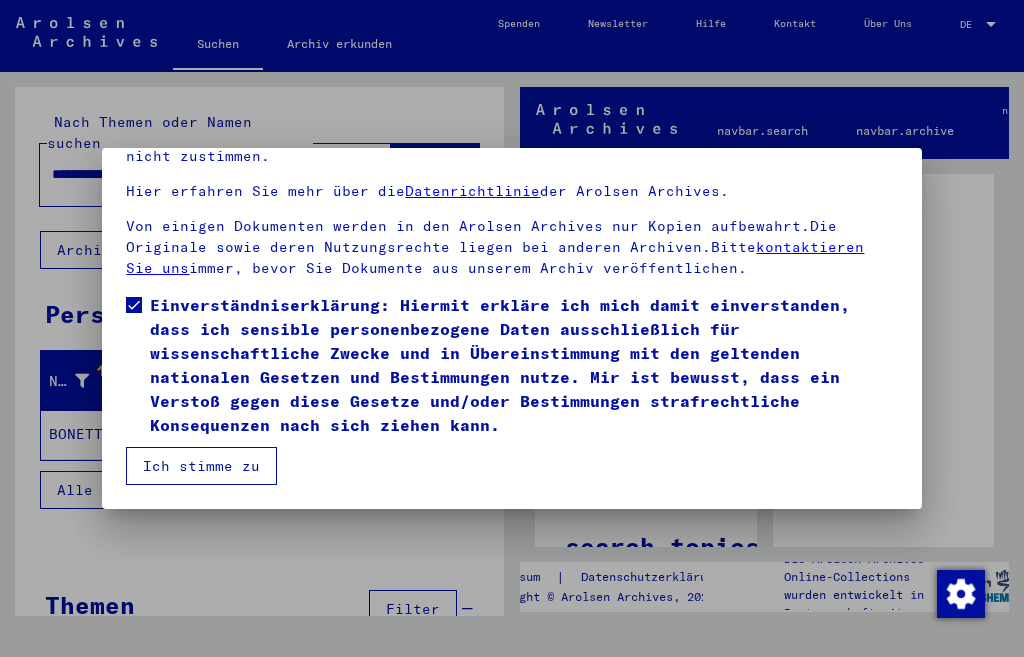 click on "Ich stimme zu" at bounding box center [201, 466] 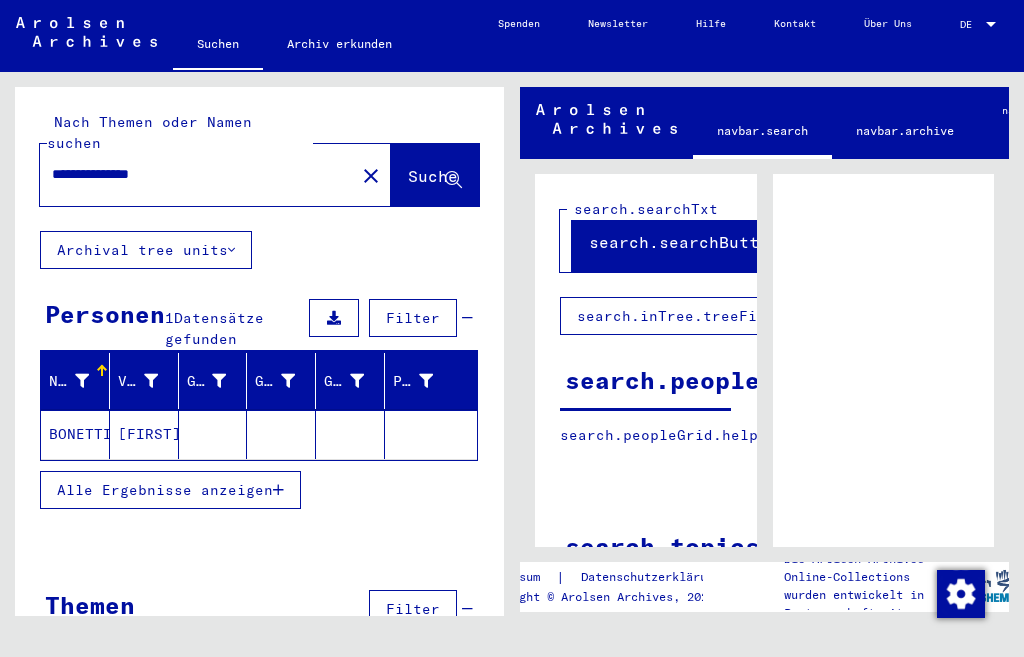 click on "[FIRST]" 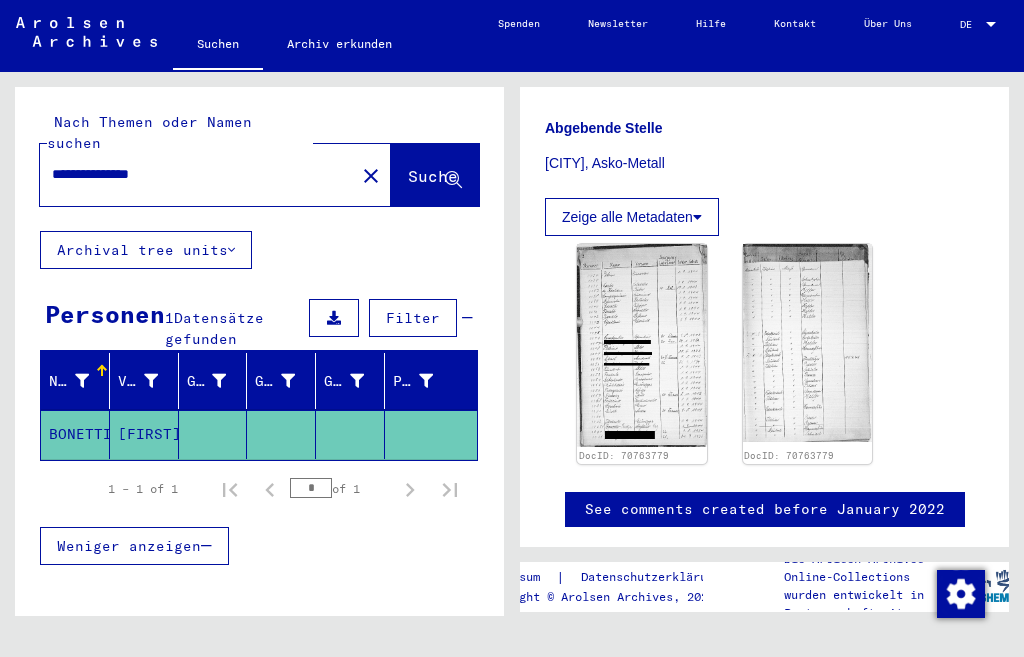 scroll, scrollTop: 686, scrollLeft: 0, axis: vertical 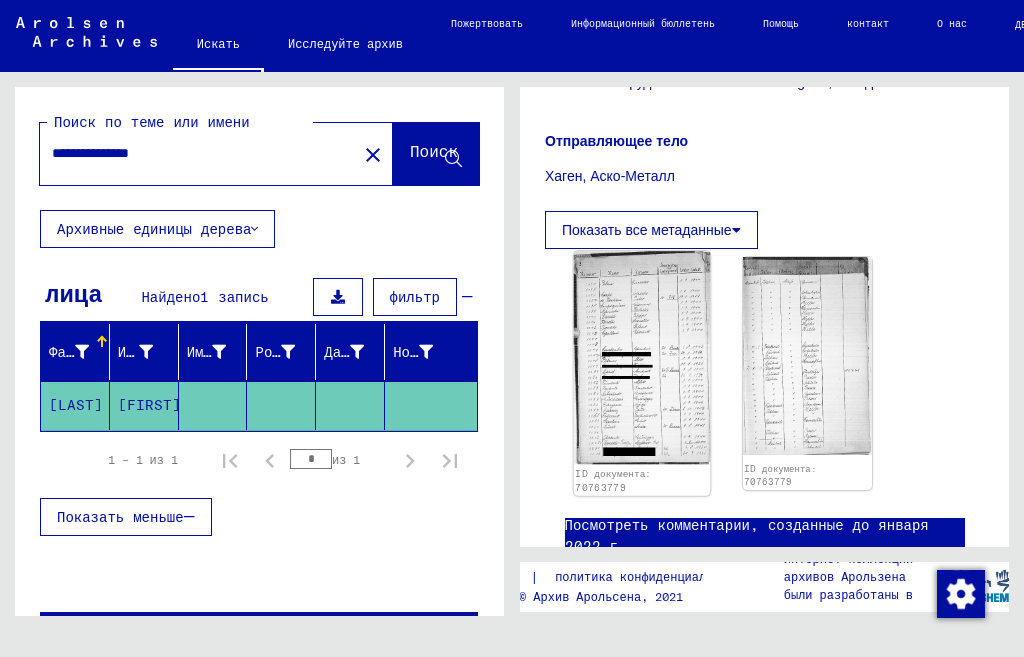 click 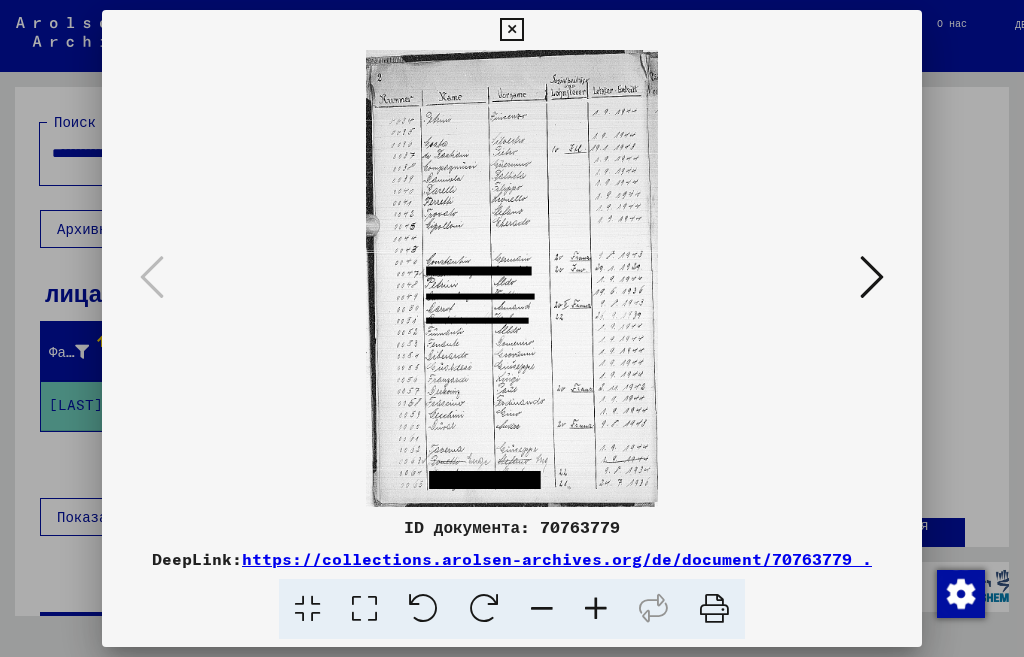 click at bounding box center (596, 609) 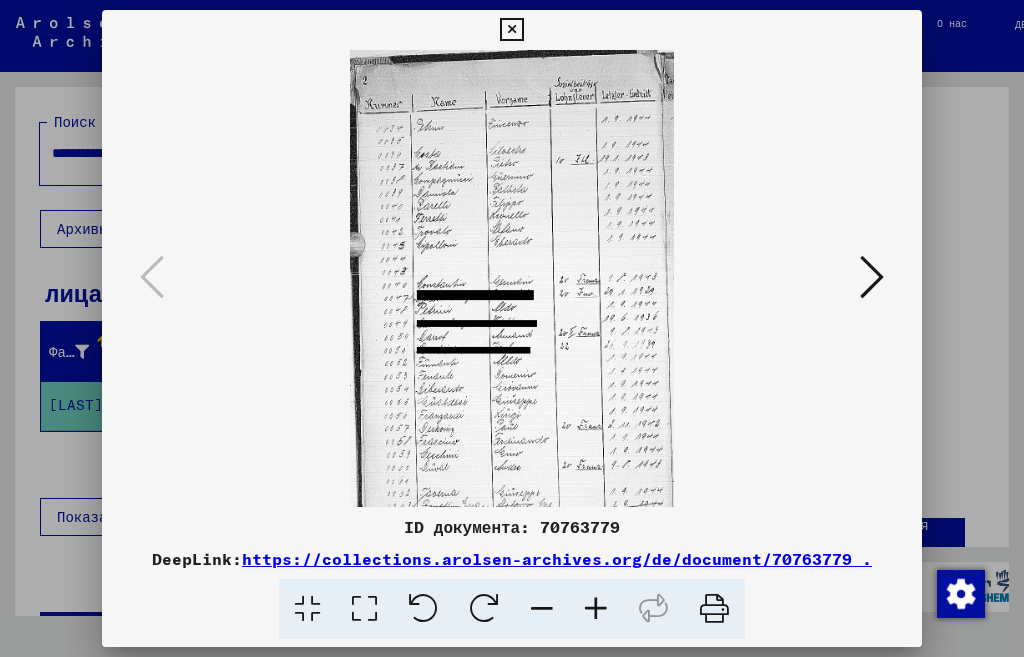 click at bounding box center (596, 609) 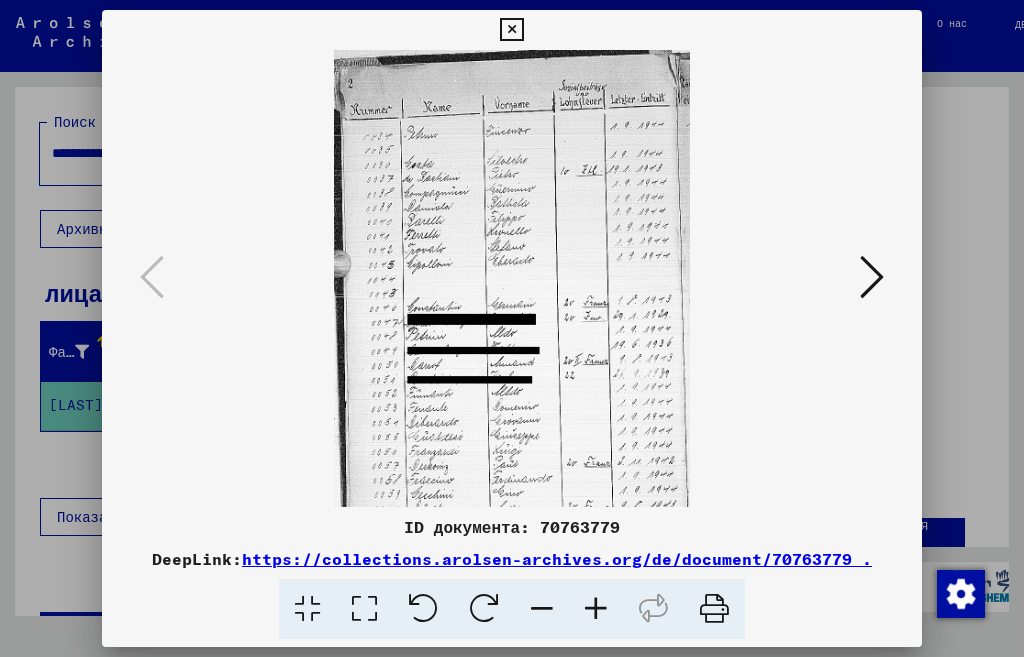 click at bounding box center (596, 609) 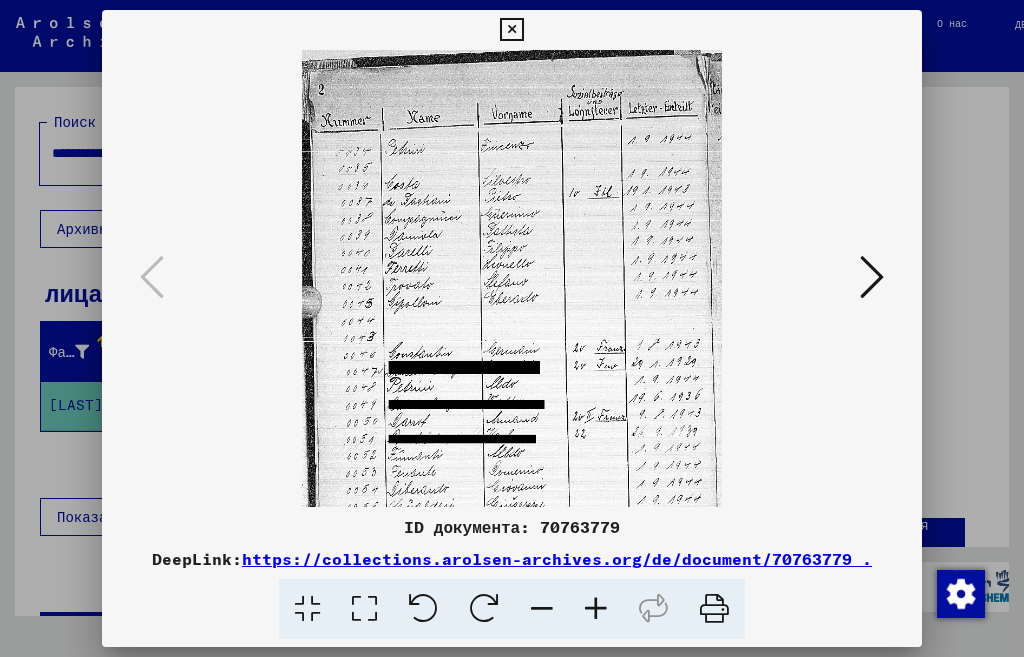 click at bounding box center (596, 609) 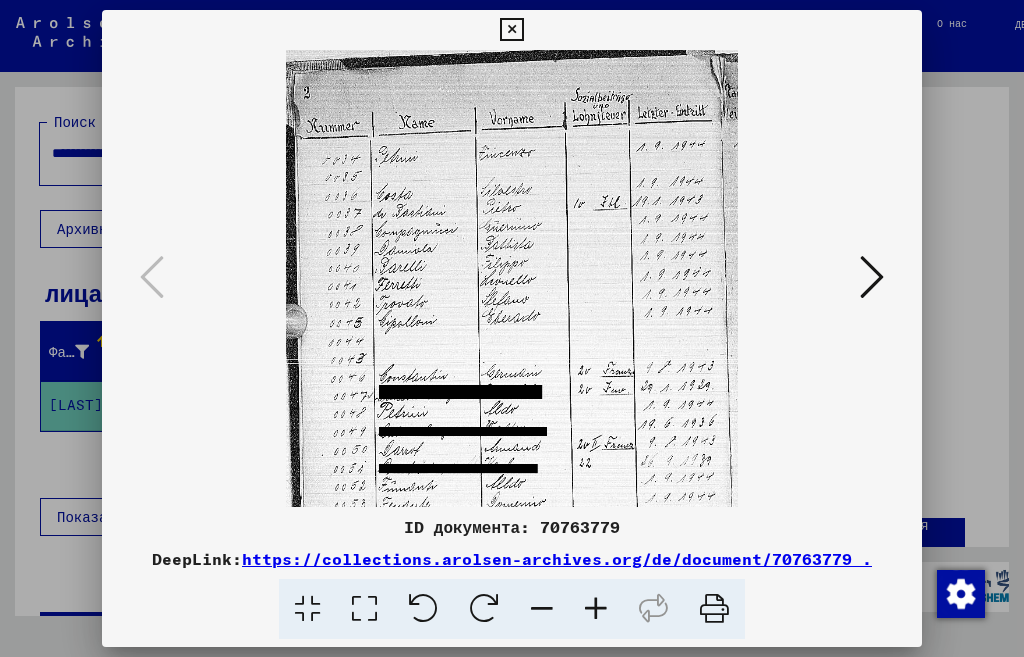 click at bounding box center [596, 609] 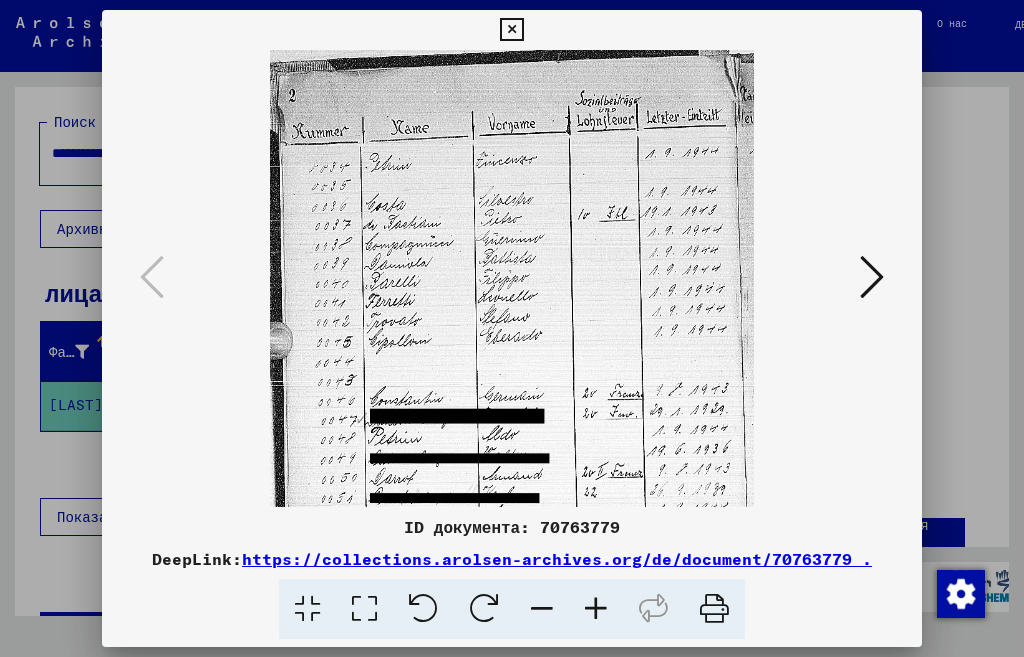 click at bounding box center (596, 609) 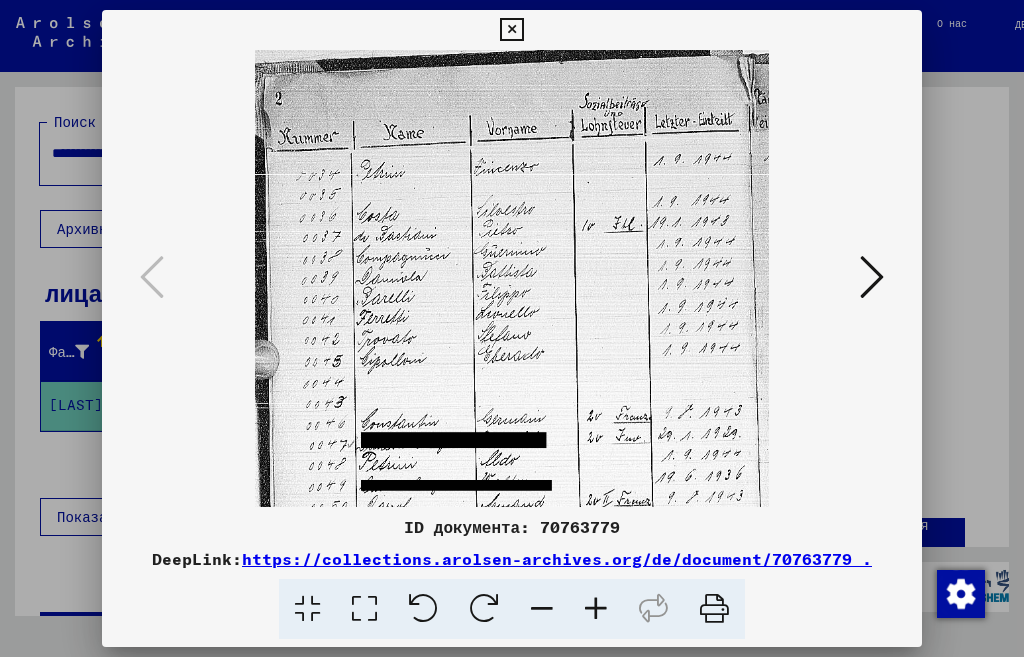 click at bounding box center [596, 609] 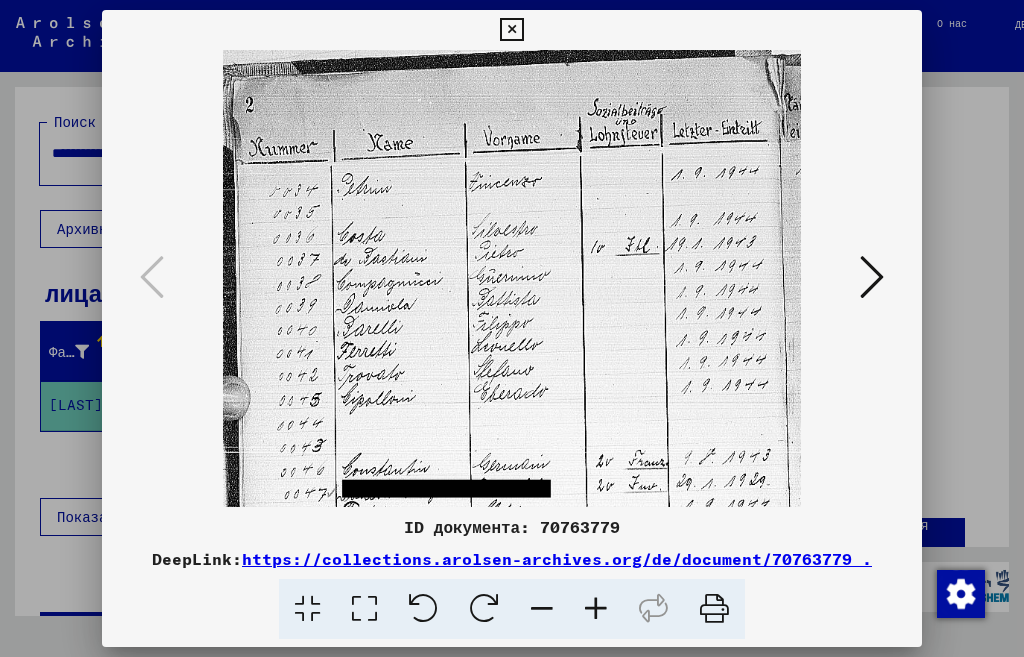 click at bounding box center (596, 609) 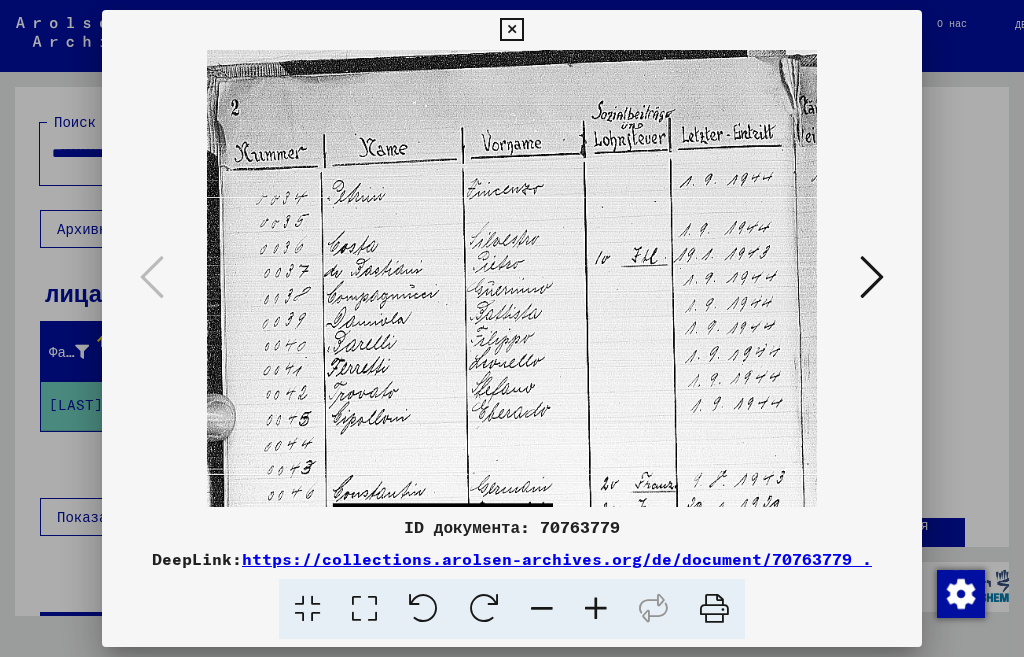 click at bounding box center (596, 609) 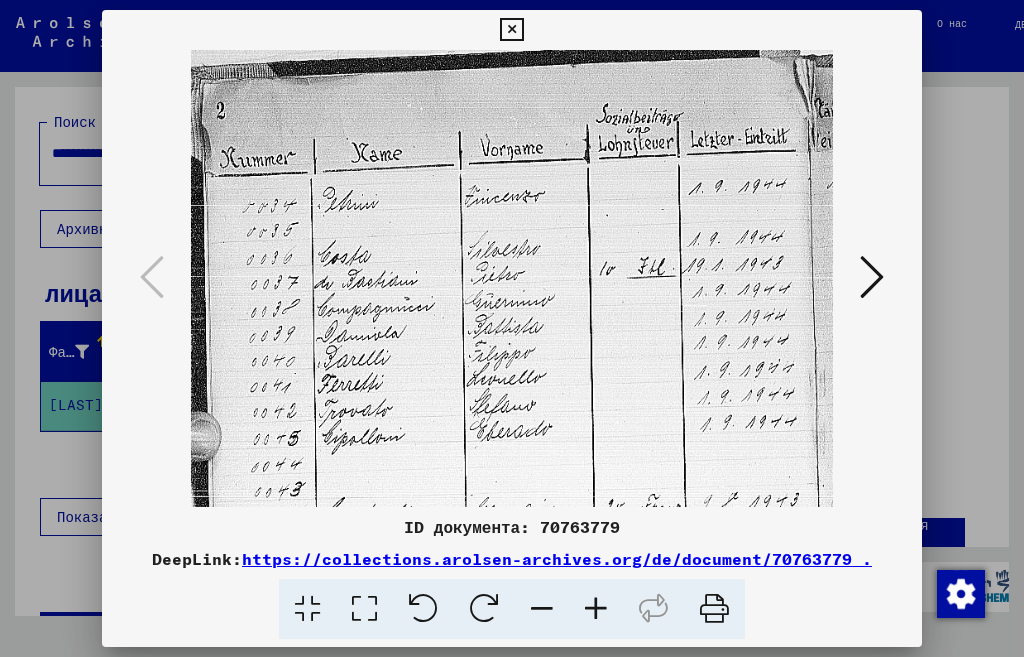 click at bounding box center [596, 609] 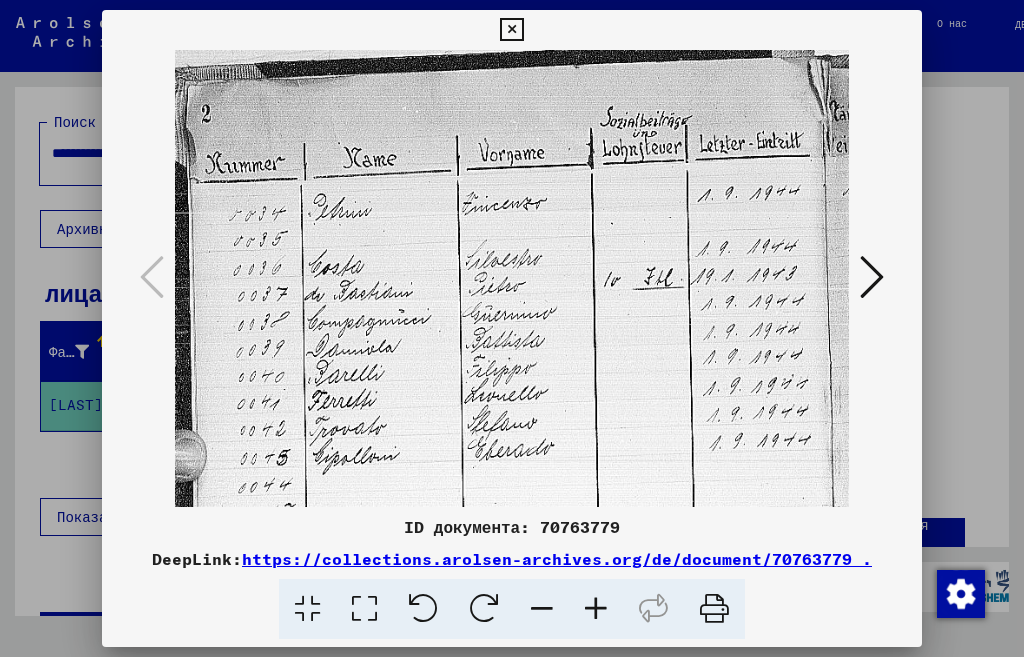 click at bounding box center (596, 609) 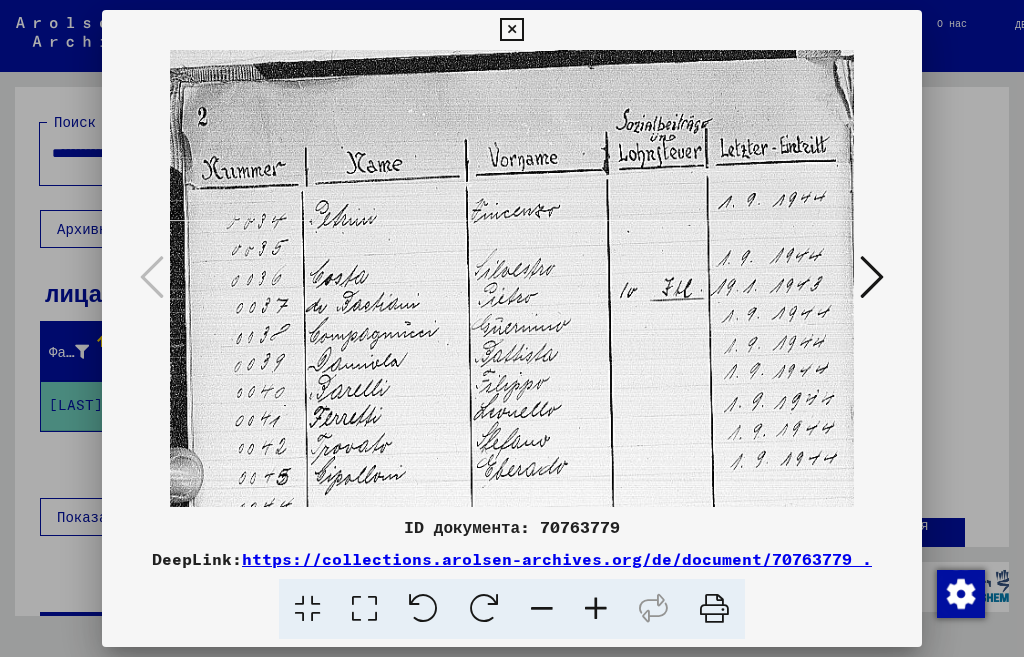 scroll, scrollTop: 193, scrollLeft: 0, axis: vertical 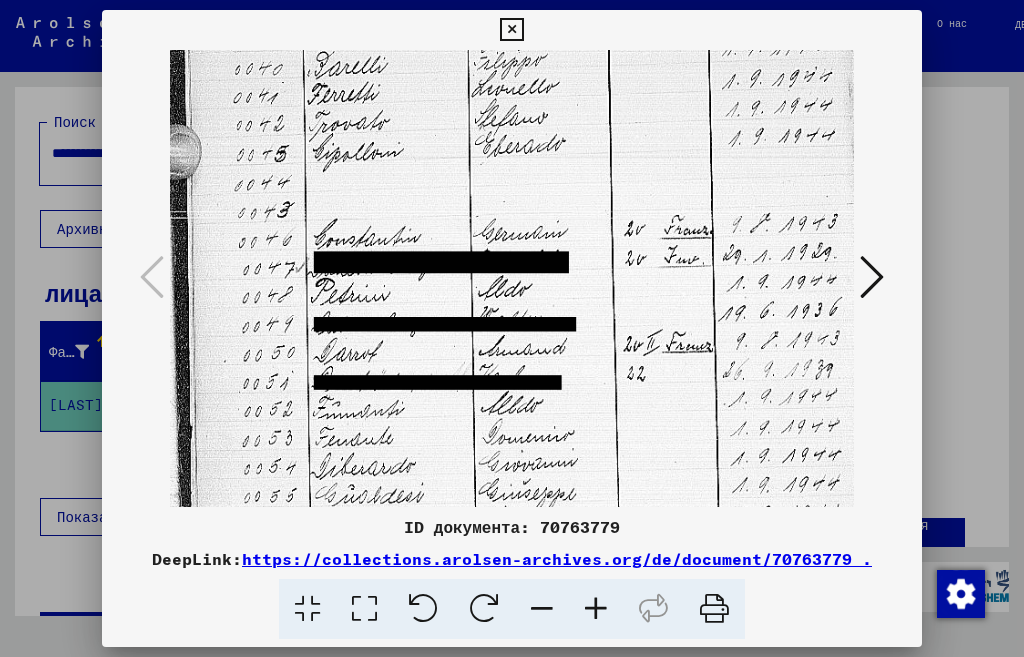 drag, startPoint x: 612, startPoint y: 449, endPoint x: 618, endPoint y: 127, distance: 322.0559 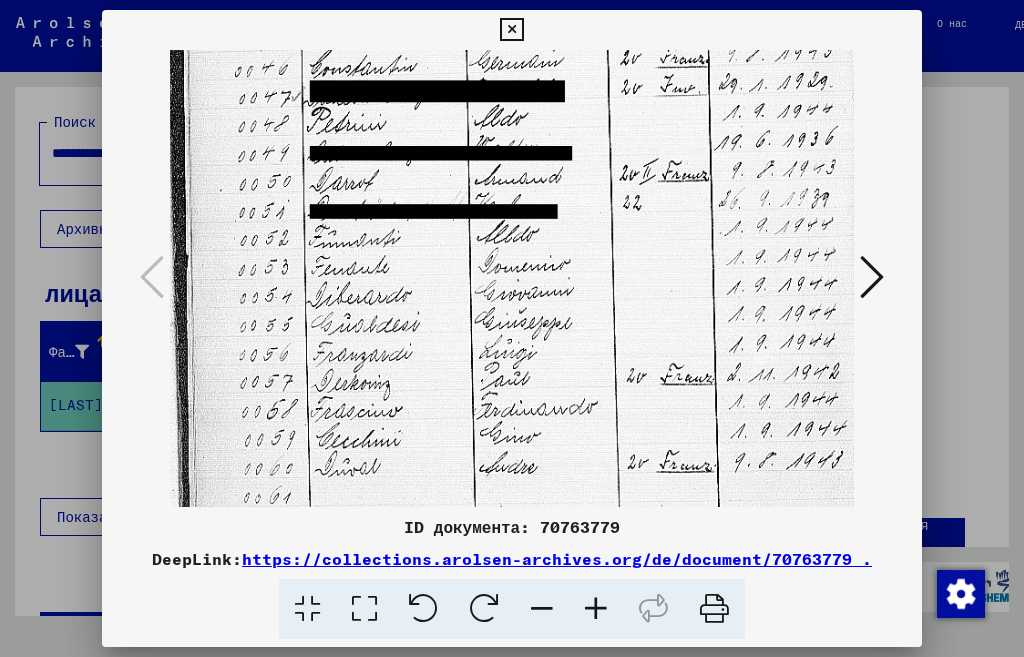 scroll, scrollTop: 507, scrollLeft: 6, axis: both 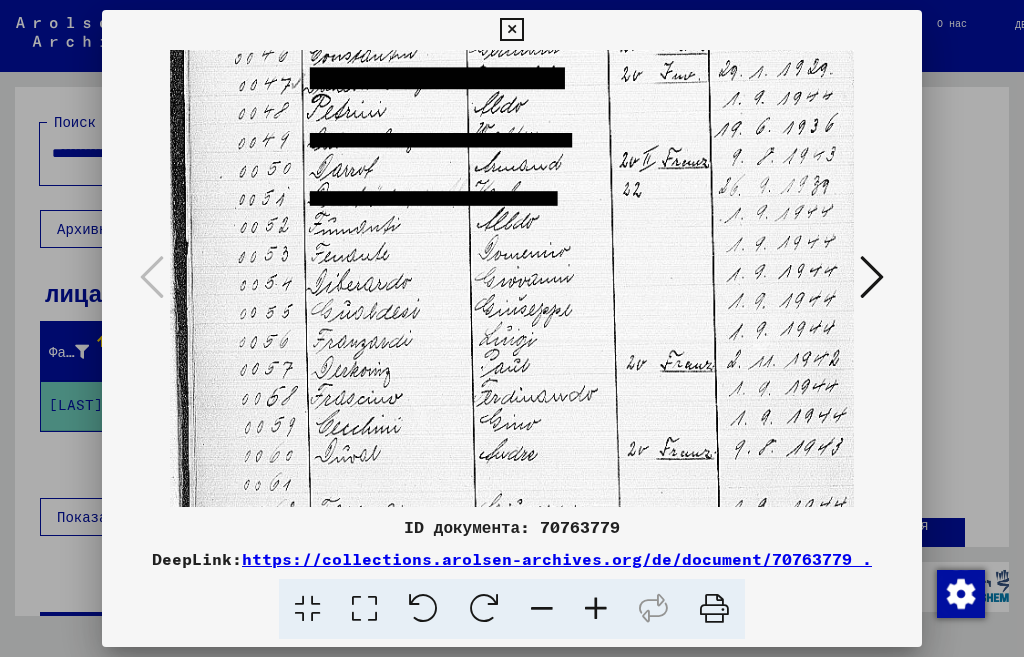 drag, startPoint x: 616, startPoint y: 403, endPoint x: 610, endPoint y: 185, distance: 218.08255 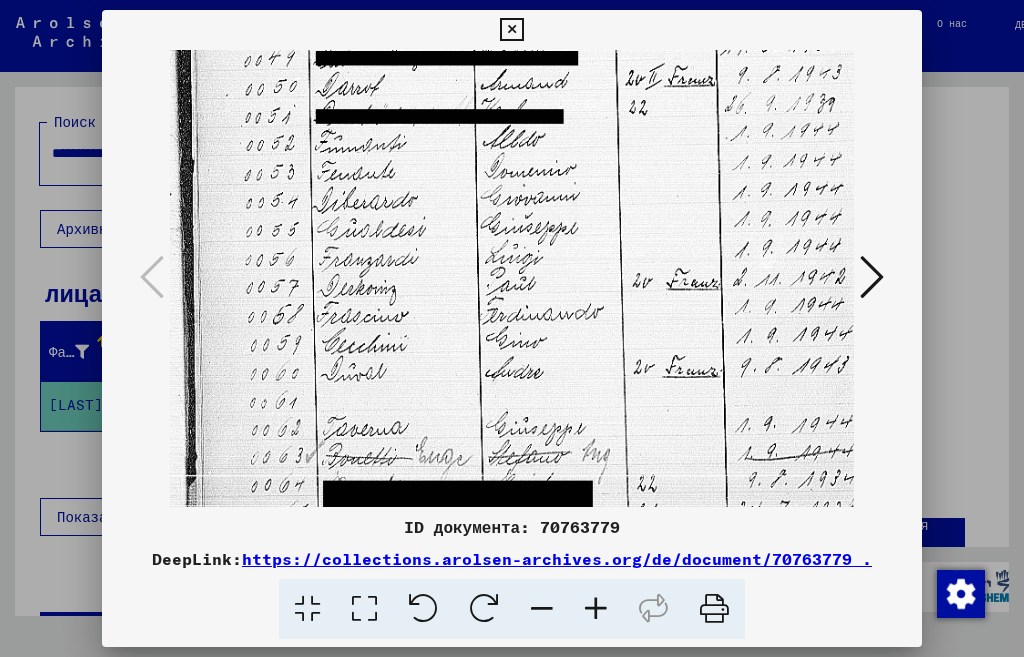 drag, startPoint x: 621, startPoint y: 102, endPoint x: 623, endPoint y: 85, distance: 17.117243 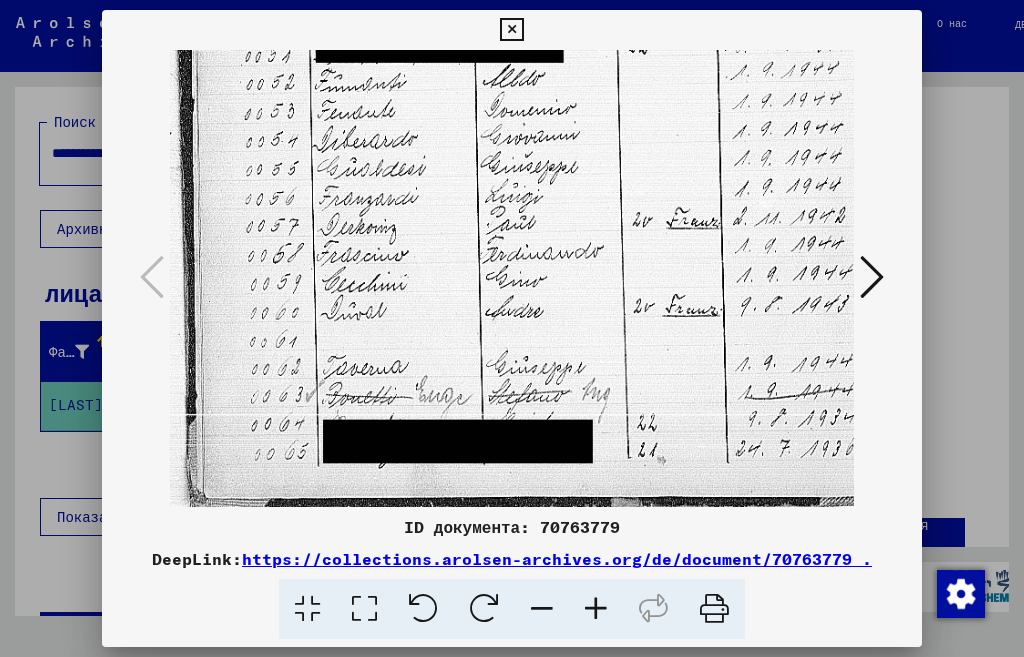 scroll, scrollTop: 650, scrollLeft: 2, axis: both 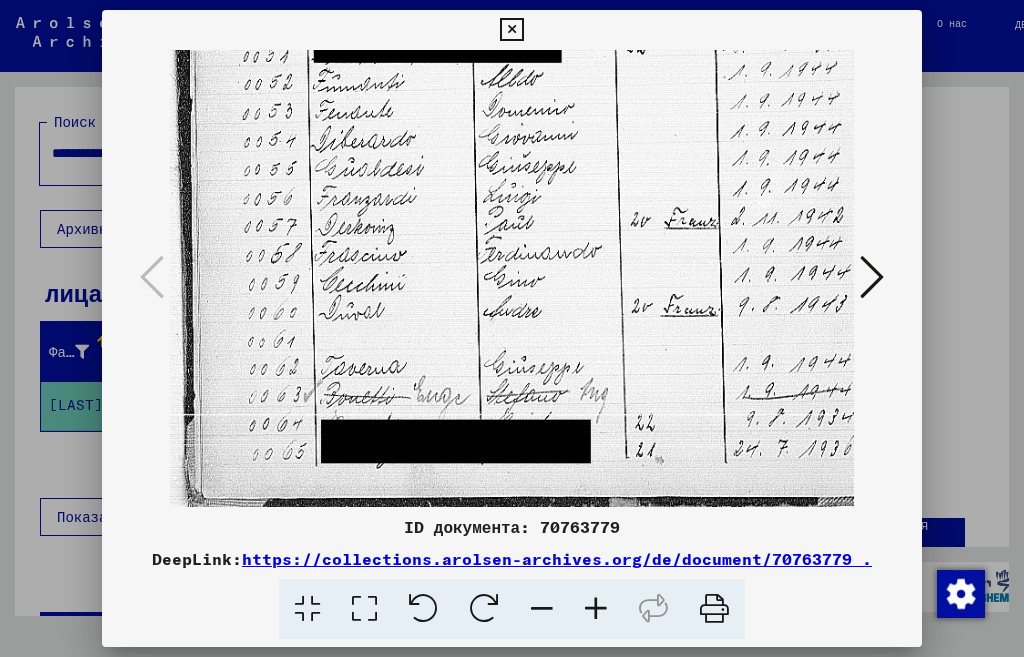 drag, startPoint x: 619, startPoint y: 365, endPoint x: 634, endPoint y: 175, distance: 190.59119 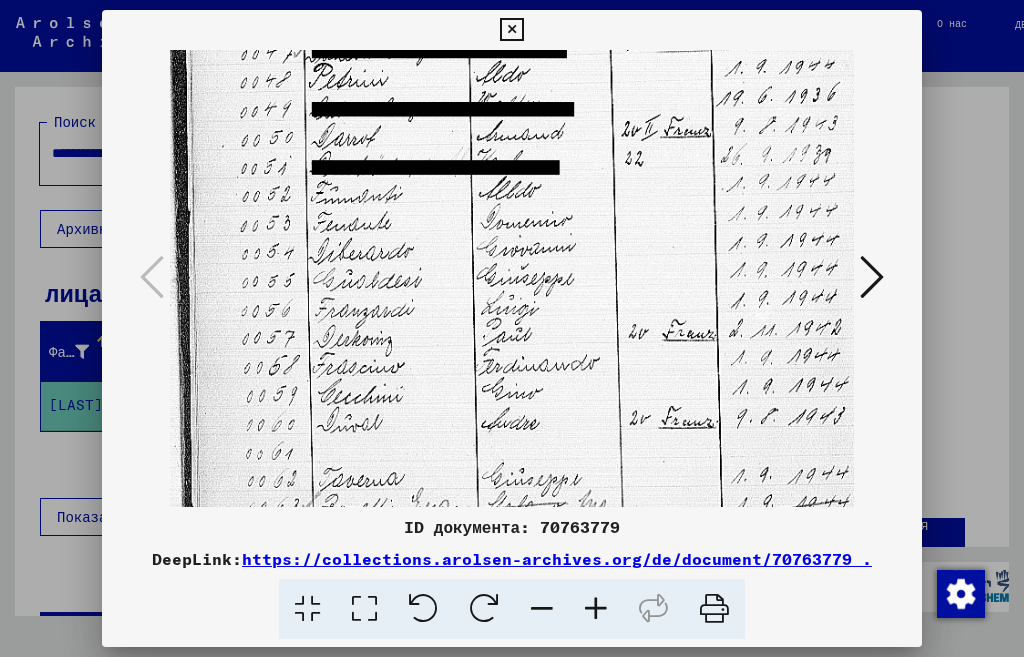 scroll, scrollTop: 535, scrollLeft: 4, axis: both 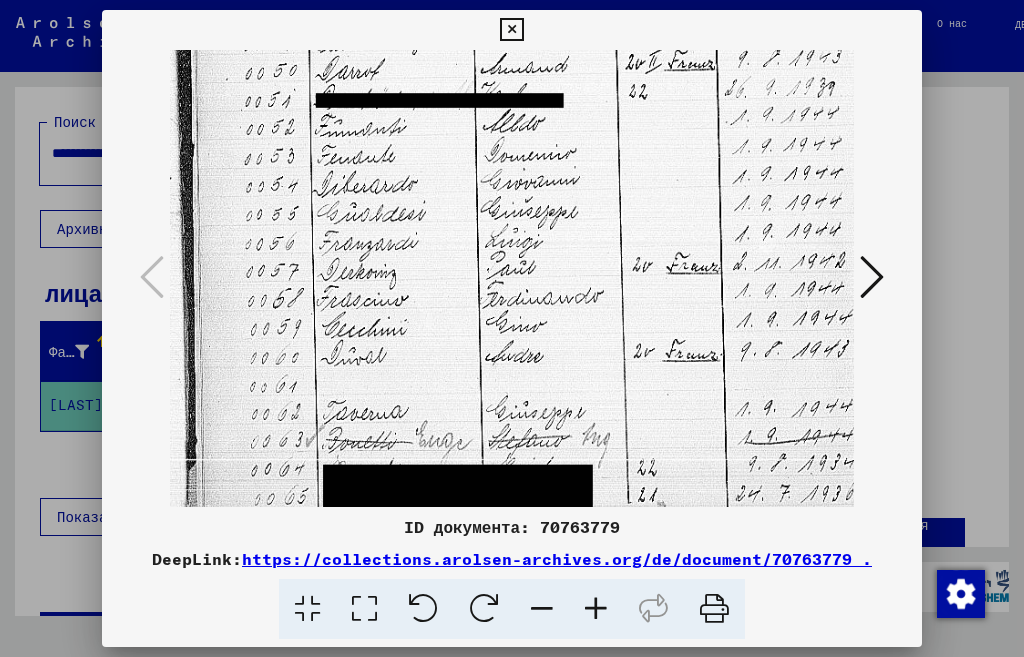 drag, startPoint x: 564, startPoint y: 285, endPoint x: 683, endPoint y: 139, distance: 188.3534 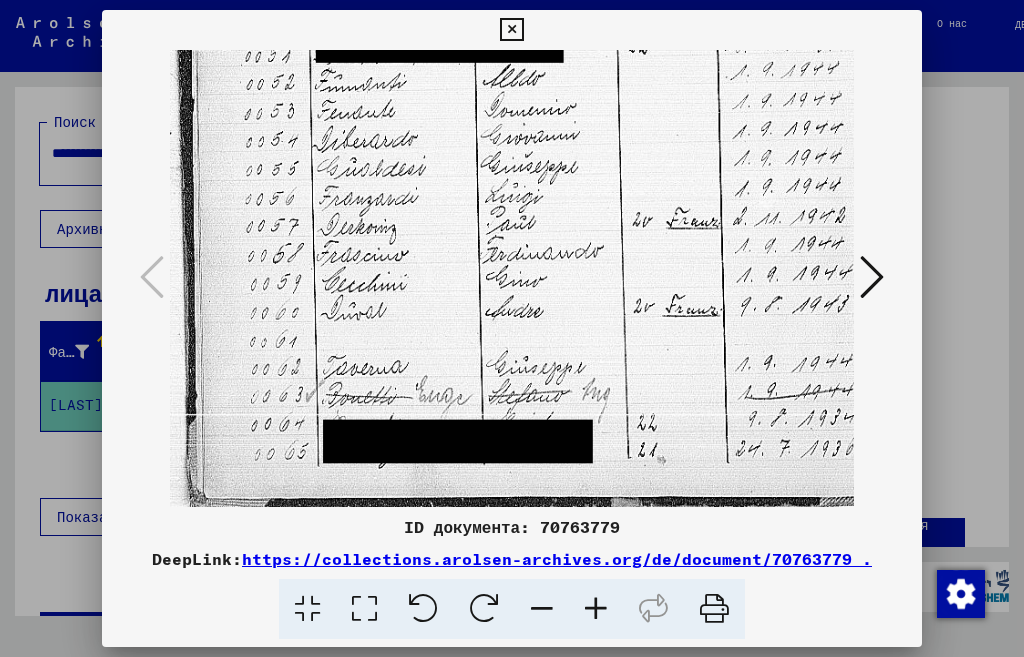 click at bounding box center [511, 30] 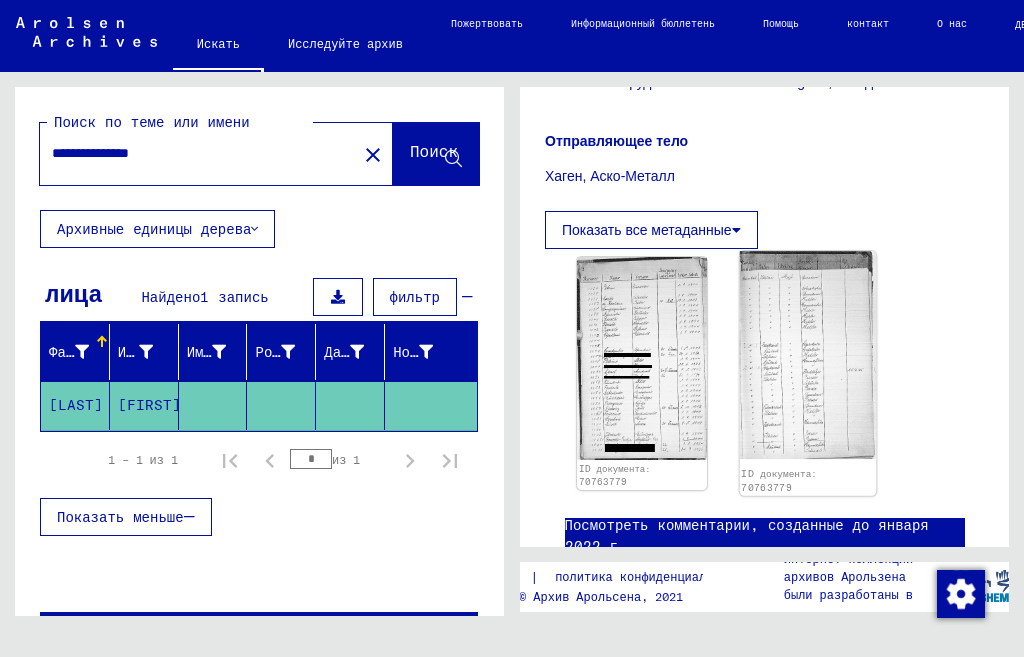 click 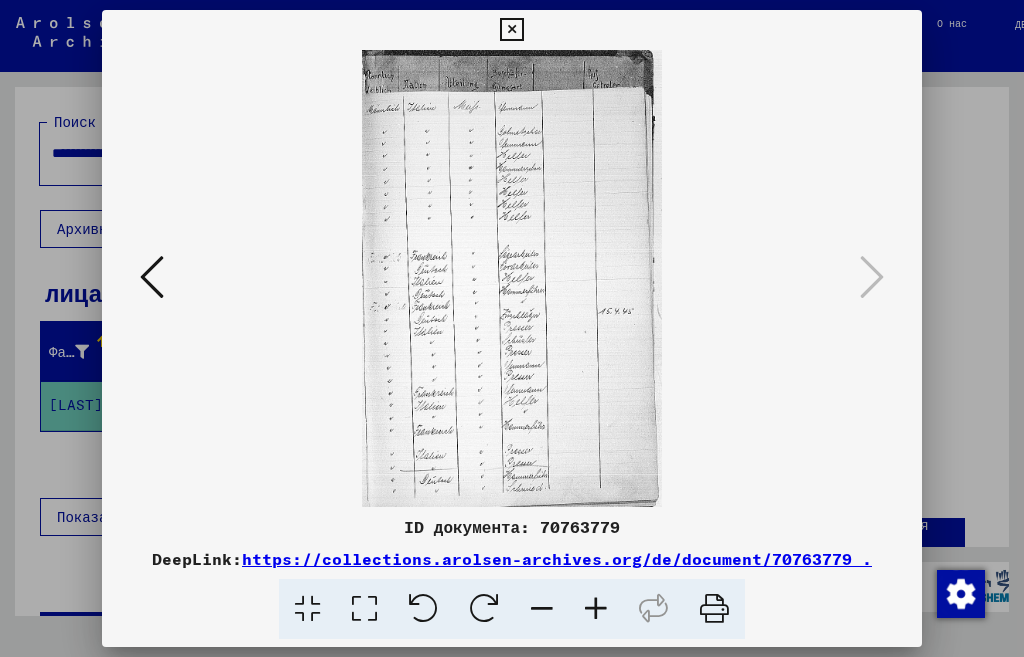 click at bounding box center [596, 609] 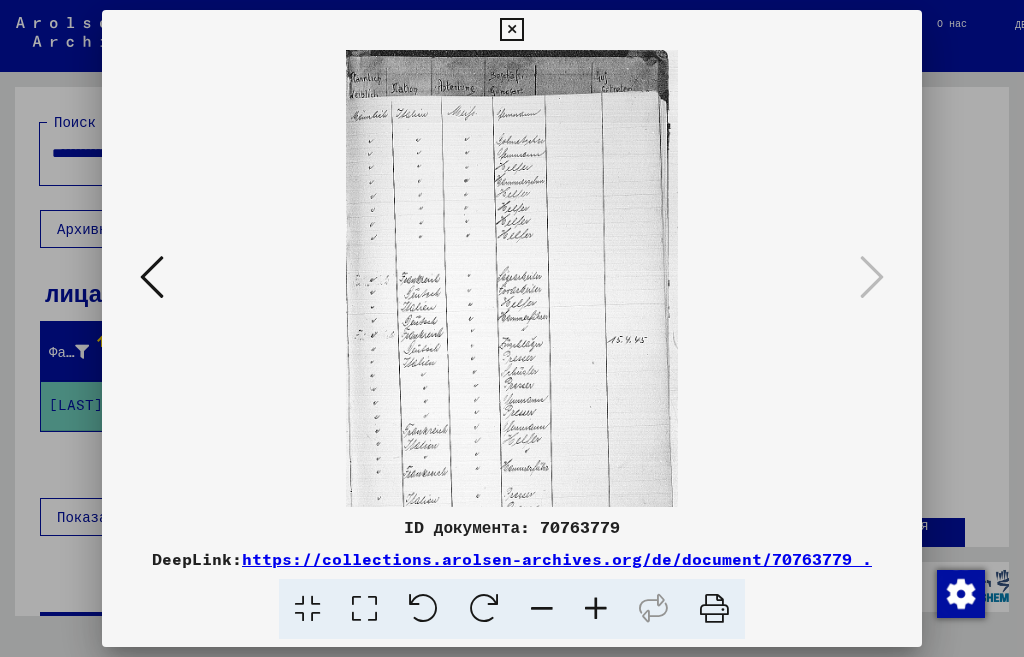 click at bounding box center [596, 609] 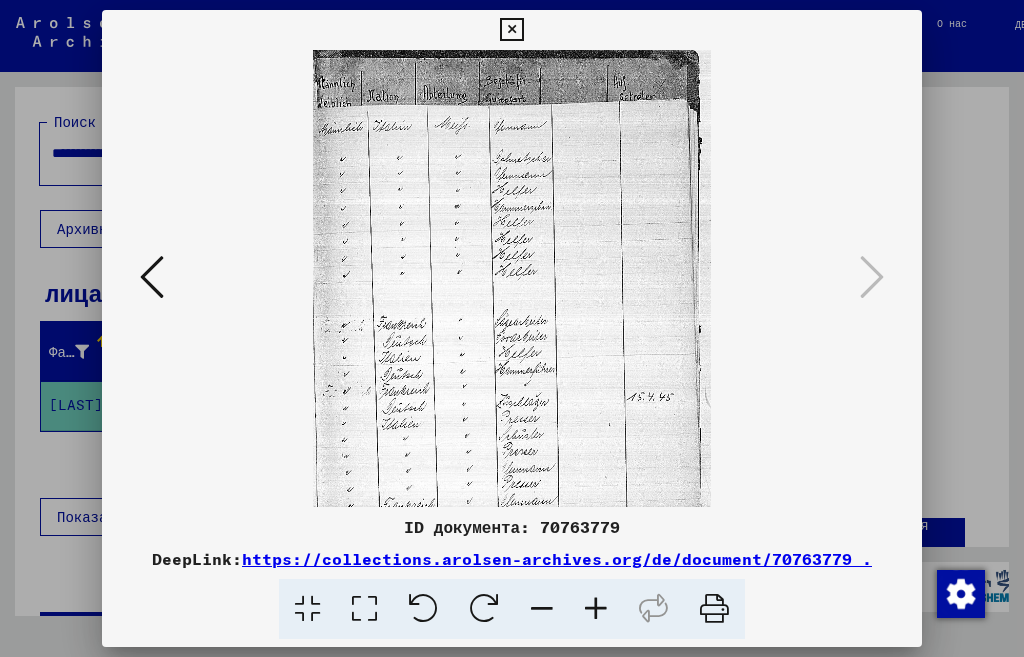 click at bounding box center (596, 609) 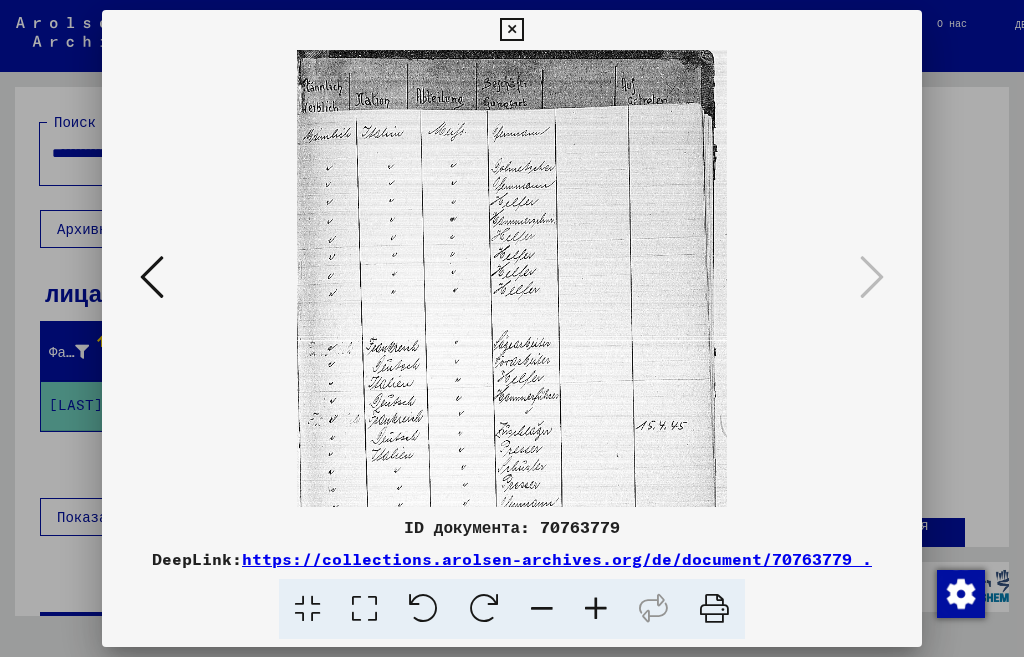 click at bounding box center [596, 609] 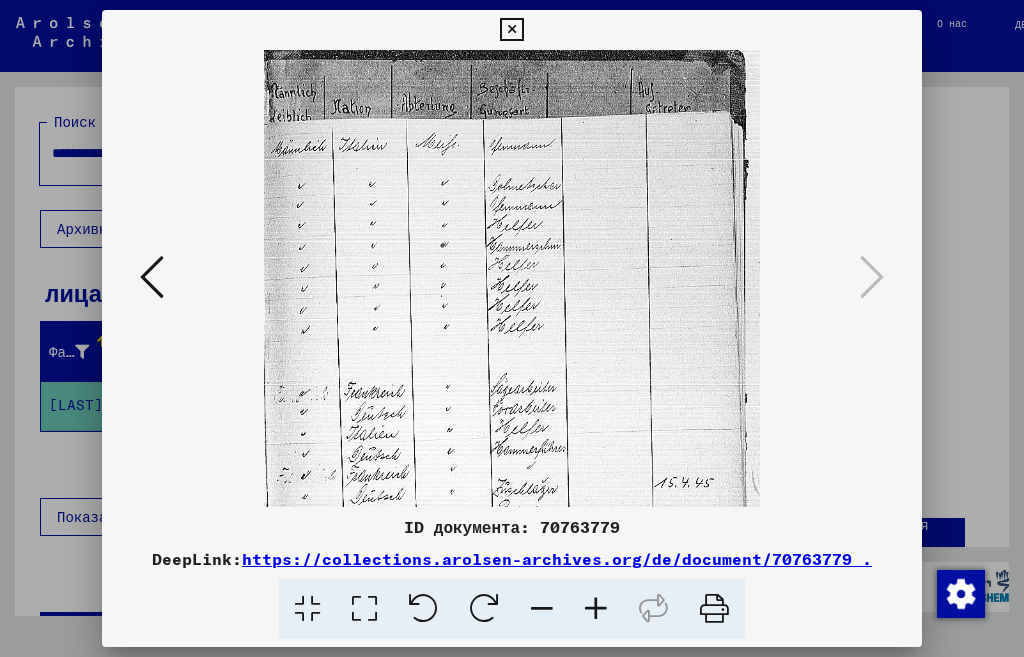 click at bounding box center [596, 609] 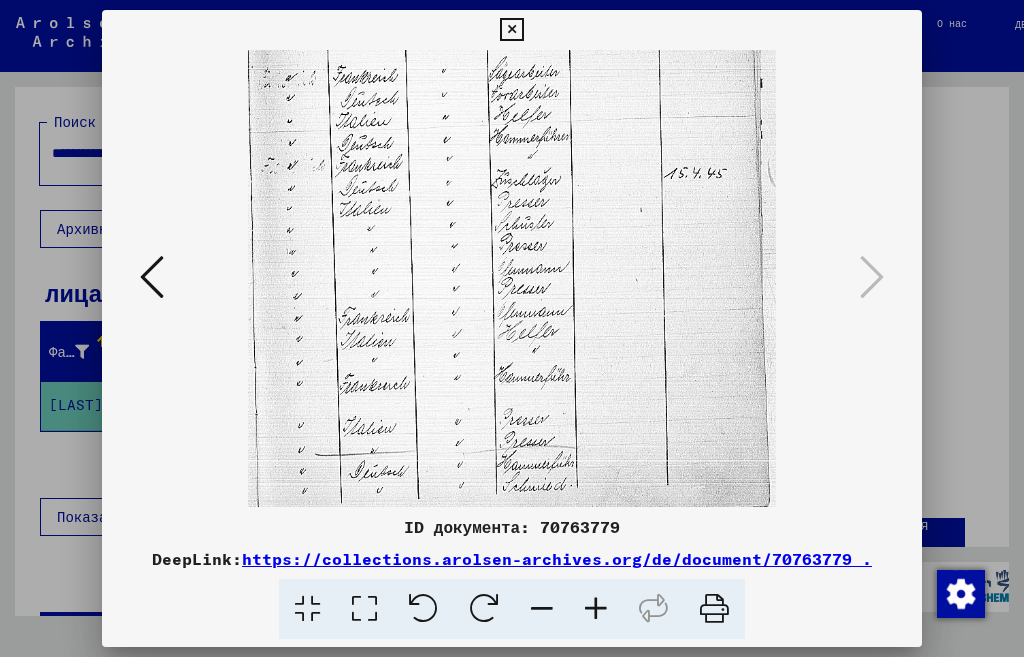 drag, startPoint x: 488, startPoint y: 484, endPoint x: 490, endPoint y: 146, distance: 338.00592 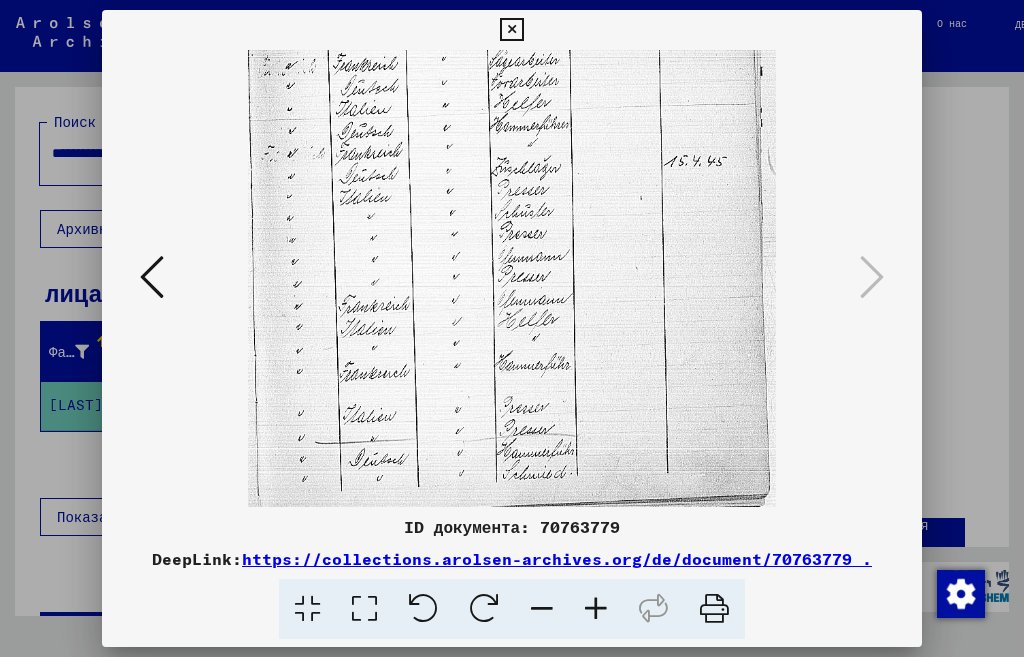 drag, startPoint x: 531, startPoint y: 346, endPoint x: 521, endPoint y: 252, distance: 94.53042 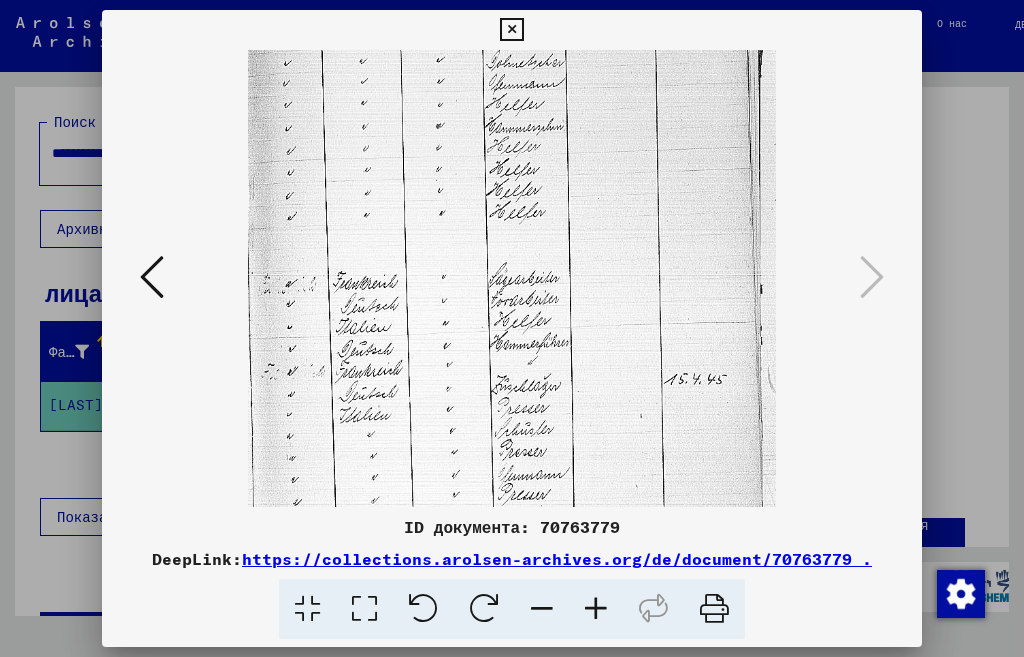 drag, startPoint x: 465, startPoint y: 316, endPoint x: 455, endPoint y: 532, distance: 216.23135 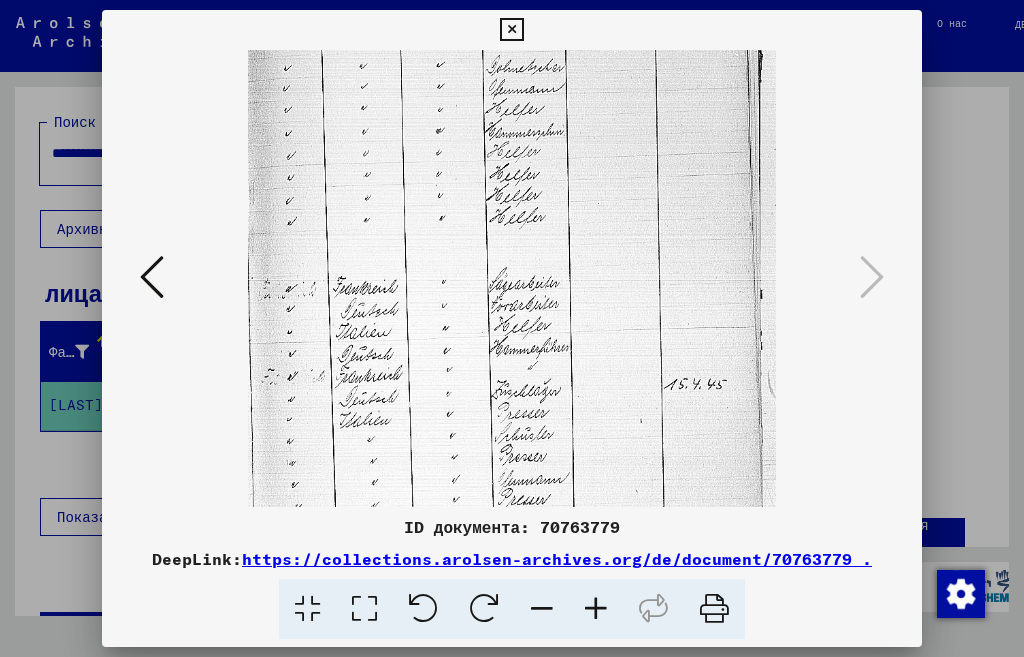 click at bounding box center (511, 30) 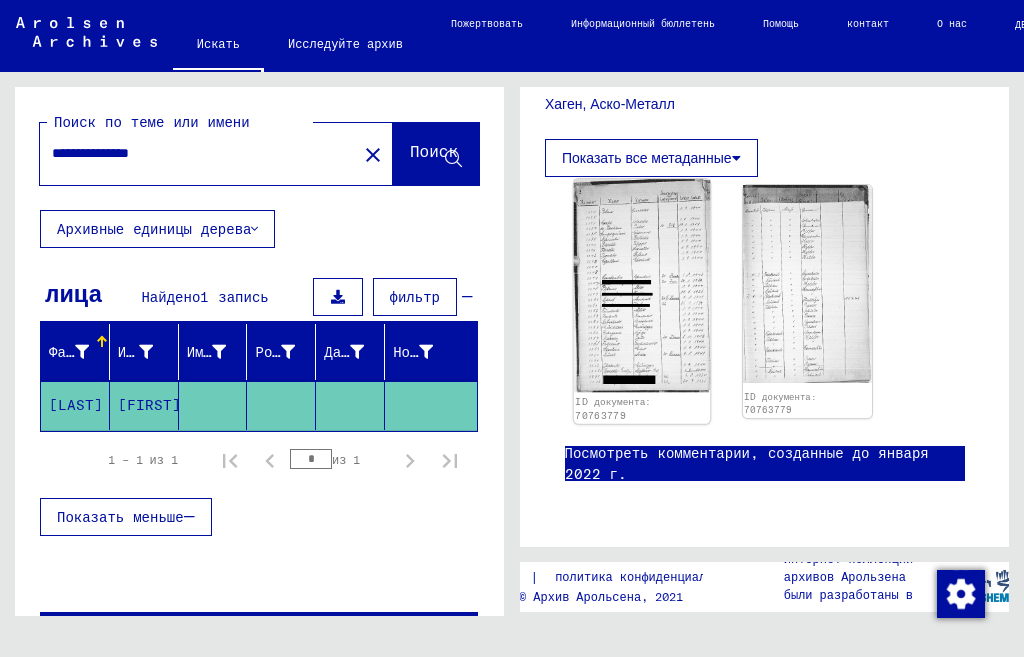 scroll, scrollTop: 1332, scrollLeft: 0, axis: vertical 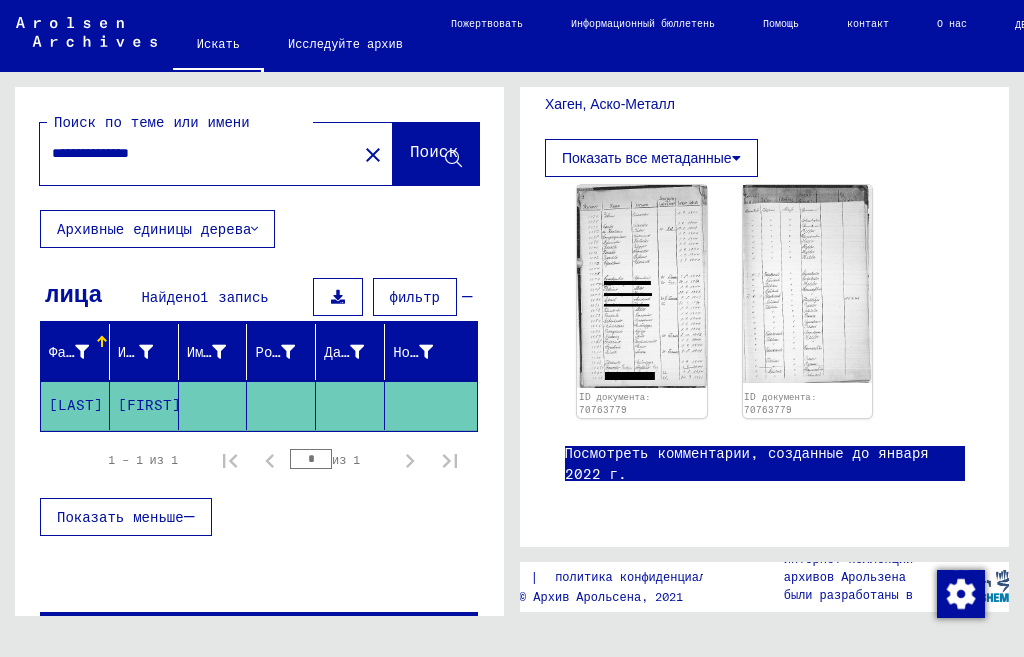 drag, startPoint x: 201, startPoint y: 153, endPoint x: 0, endPoint y: 163, distance: 201.2486 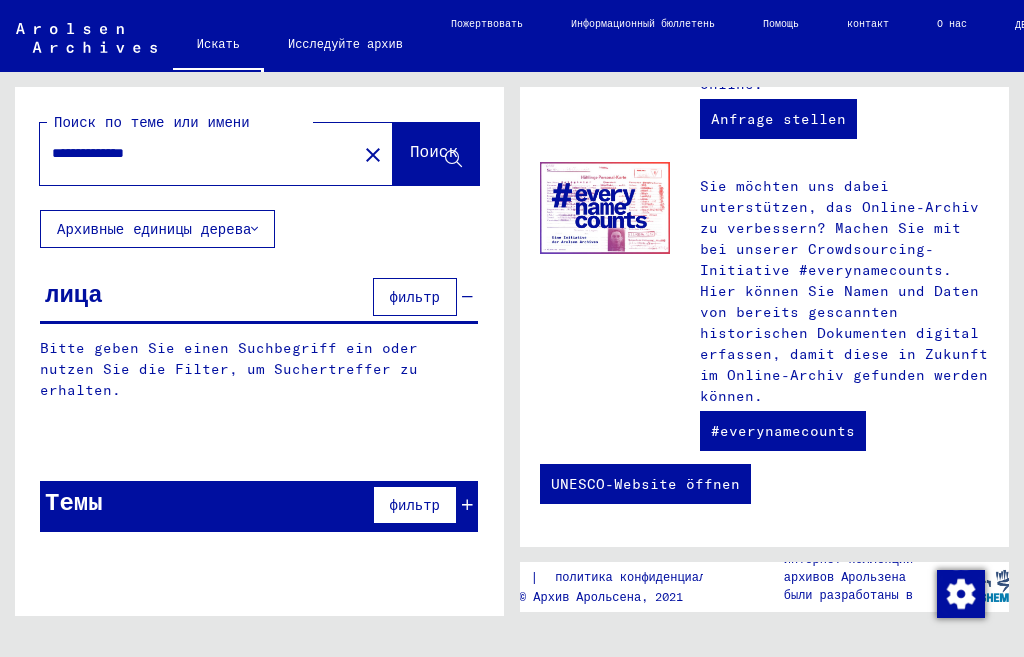 scroll, scrollTop: 0, scrollLeft: 0, axis: both 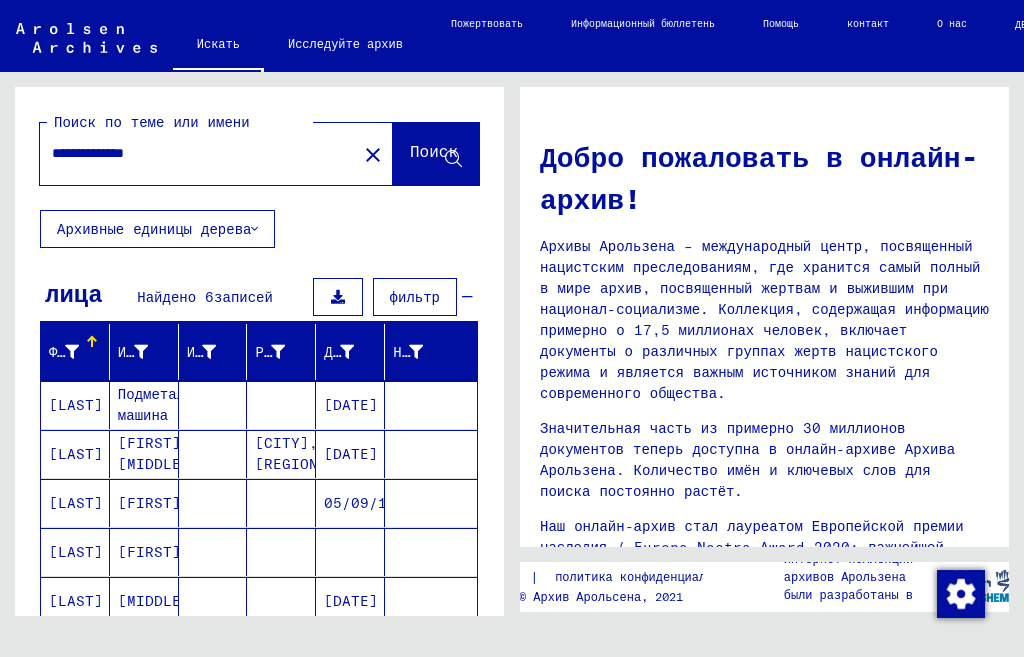 drag, startPoint x: 70, startPoint y: 504, endPoint x: 54, endPoint y: 495, distance: 18.35756 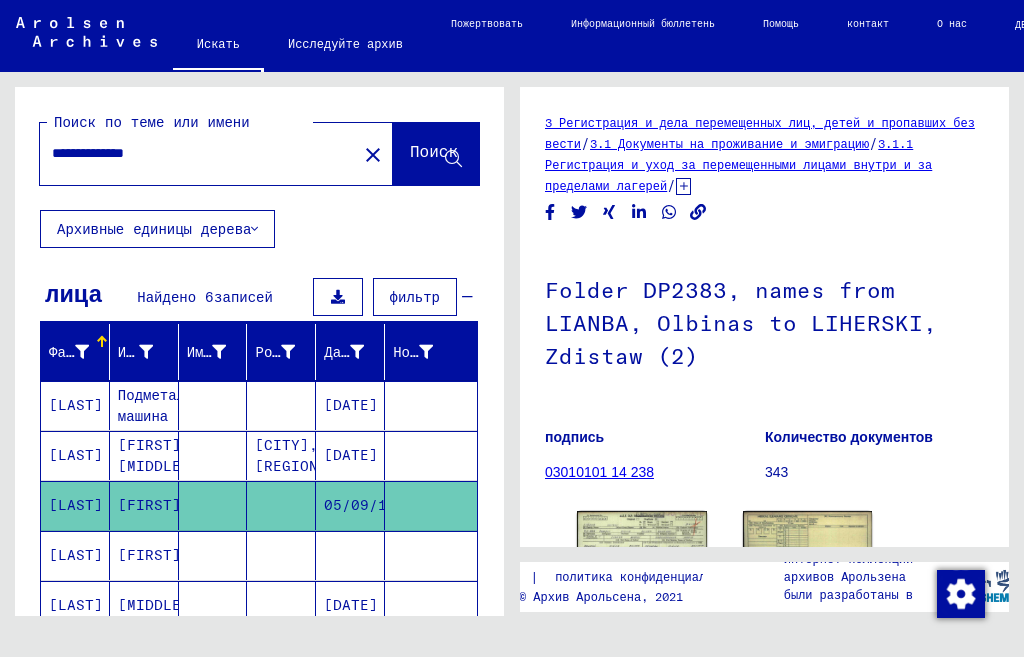 scroll, scrollTop: 0, scrollLeft: 0, axis: both 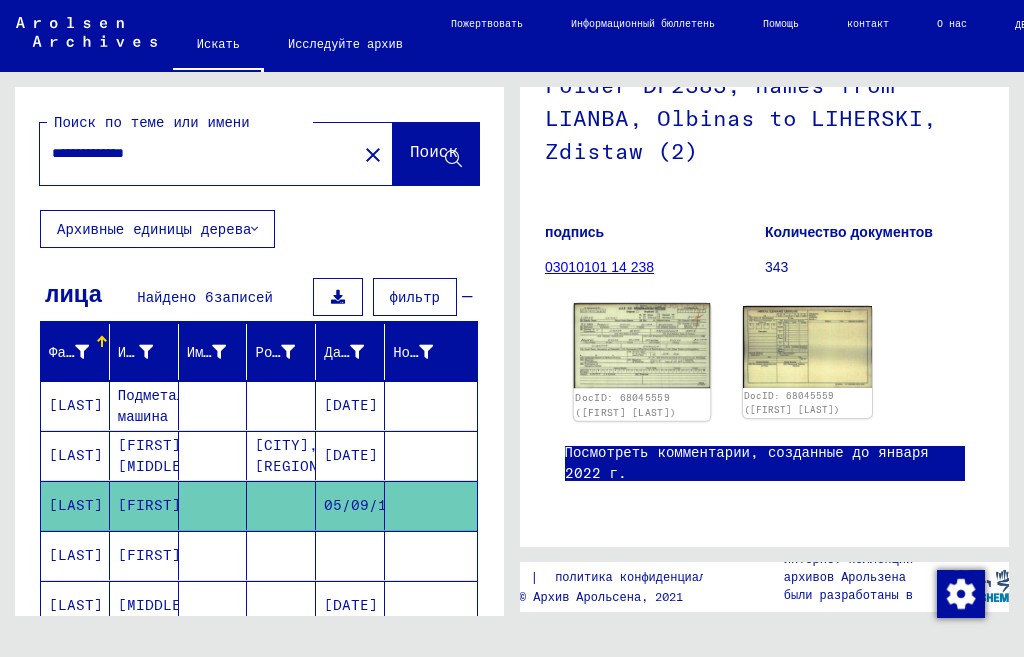 click 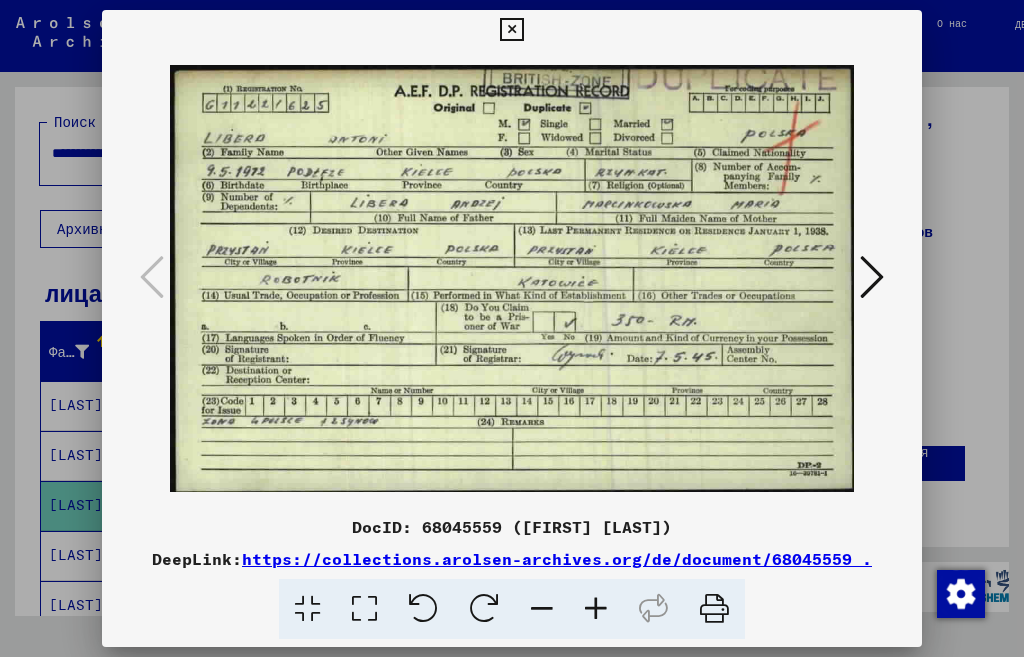 click at bounding box center (511, 30) 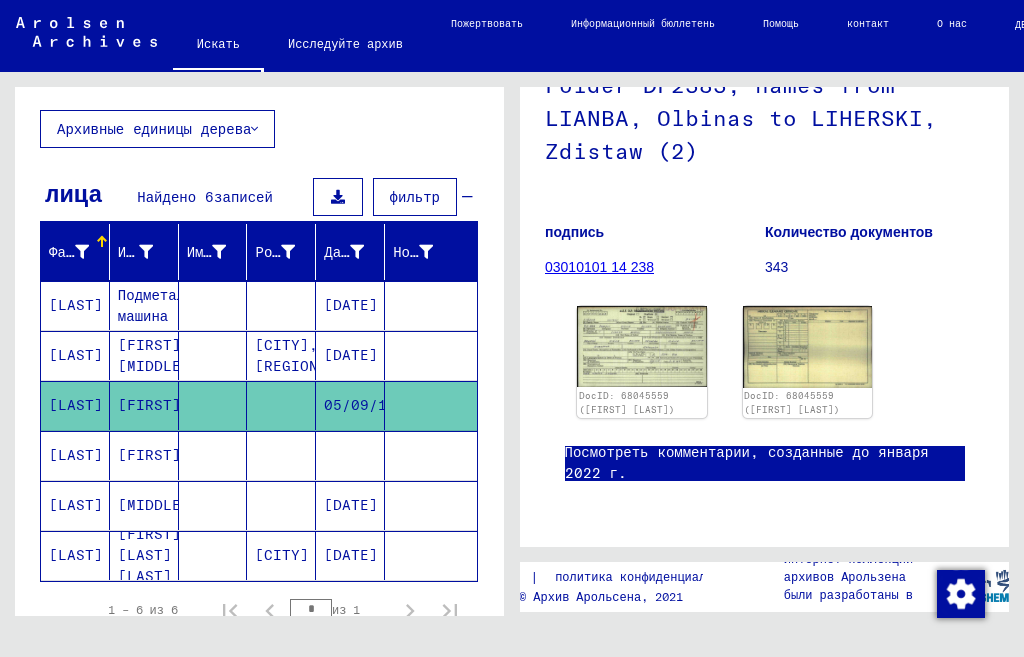 scroll, scrollTop: 0, scrollLeft: 0, axis: both 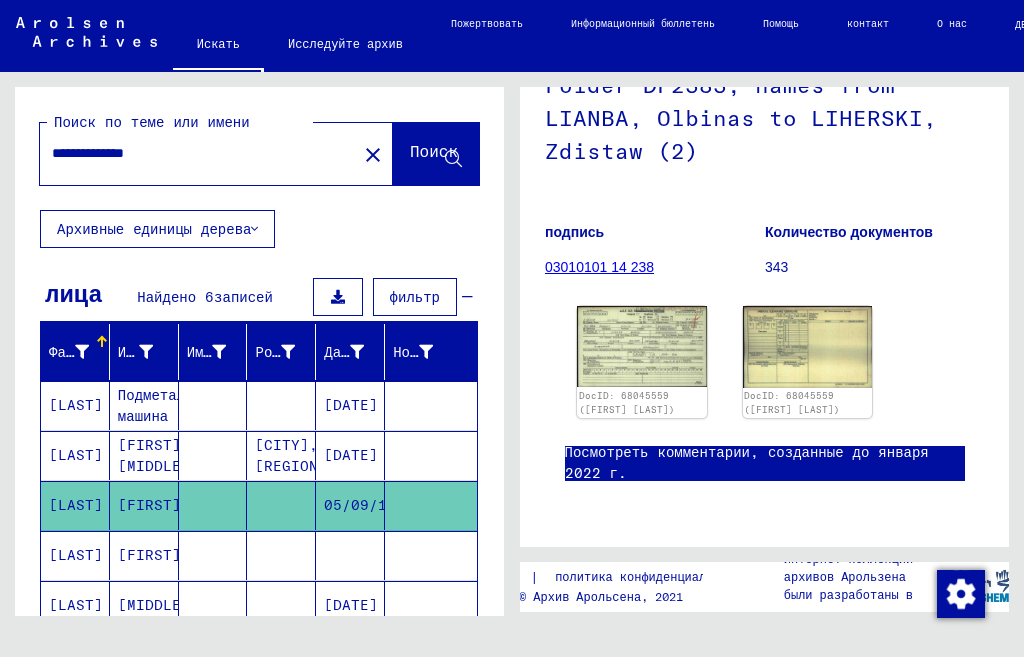 drag, startPoint x: 197, startPoint y: 147, endPoint x: 0, endPoint y: 161, distance: 197.49684 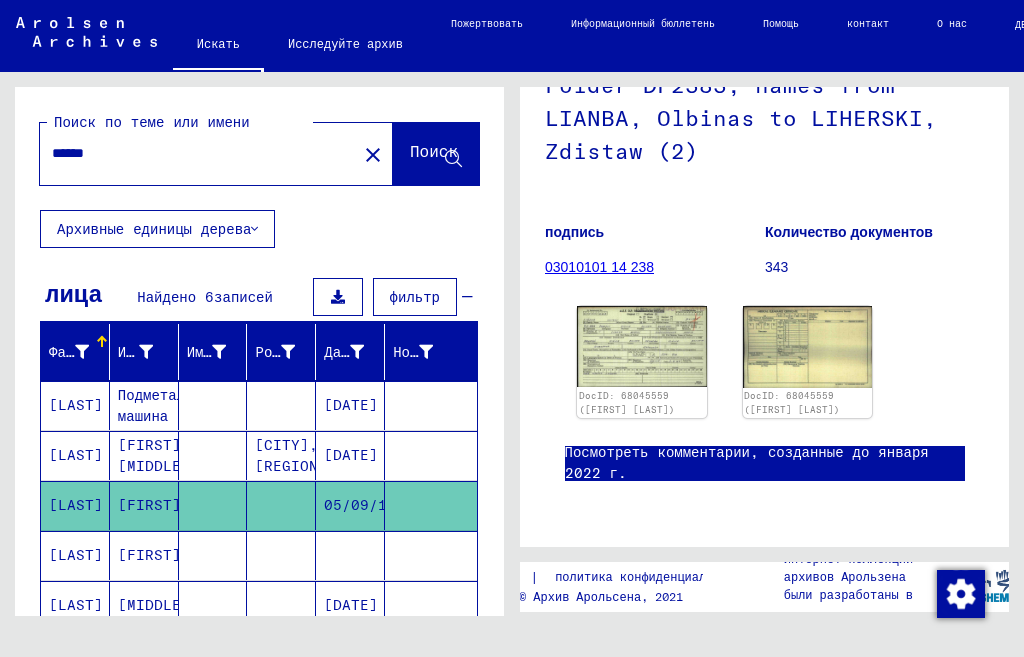 type on "******" 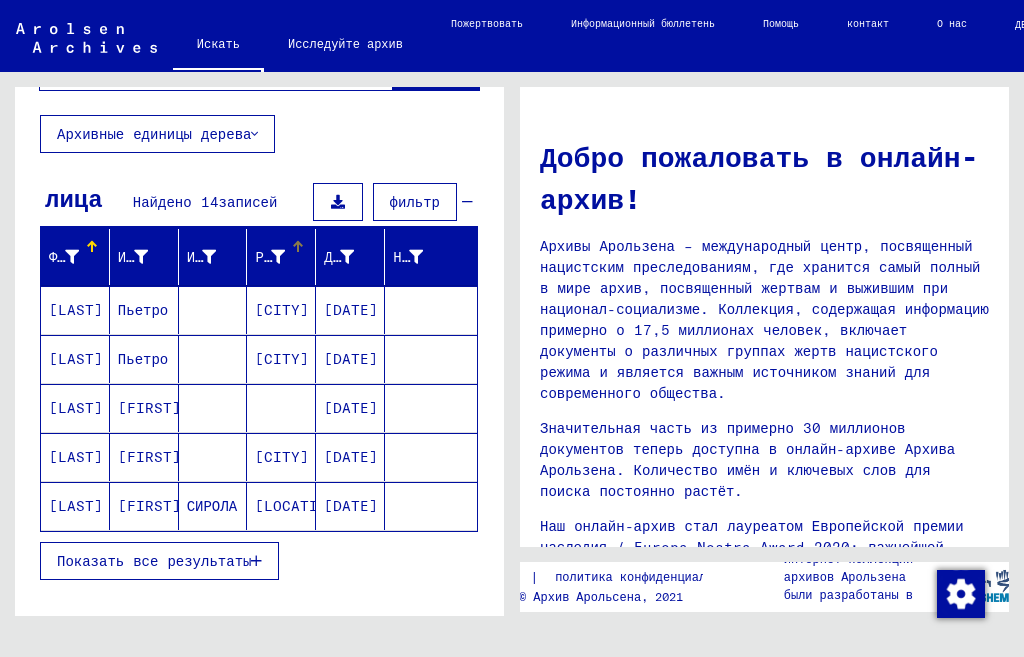 scroll, scrollTop: 100, scrollLeft: 0, axis: vertical 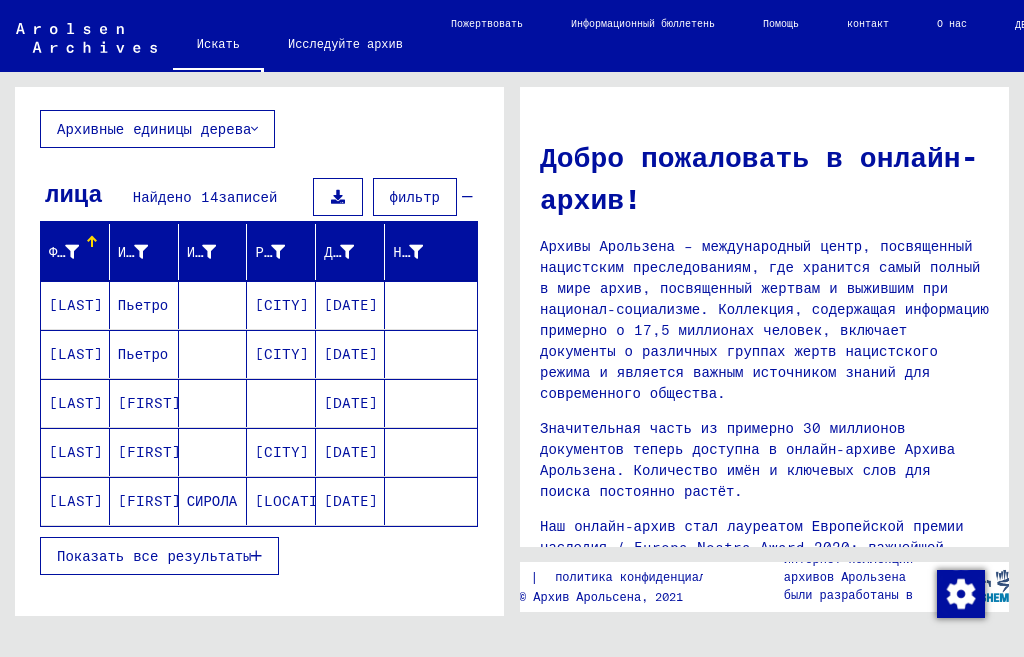 click on "Показать все результаты" at bounding box center (154, 556) 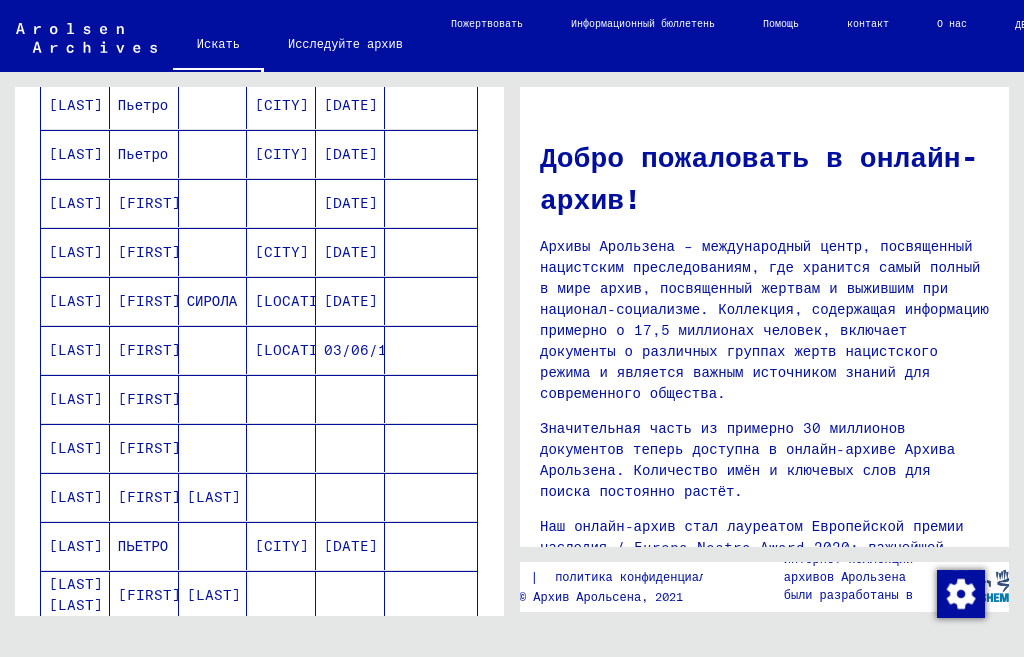 scroll, scrollTop: 400, scrollLeft: 0, axis: vertical 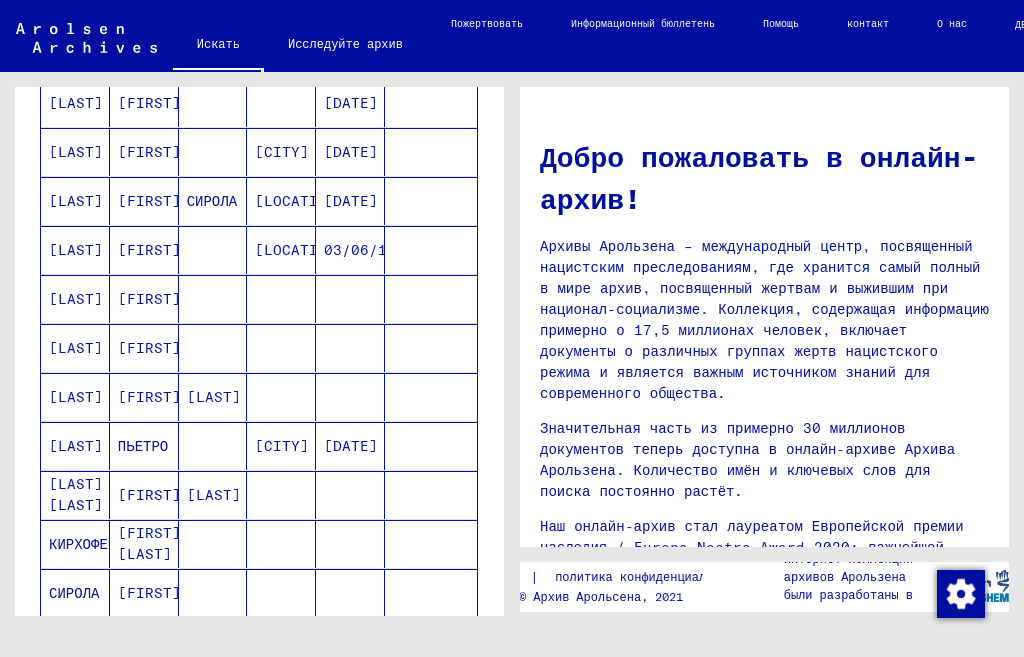 click on "[LAST]" at bounding box center (76, 446) 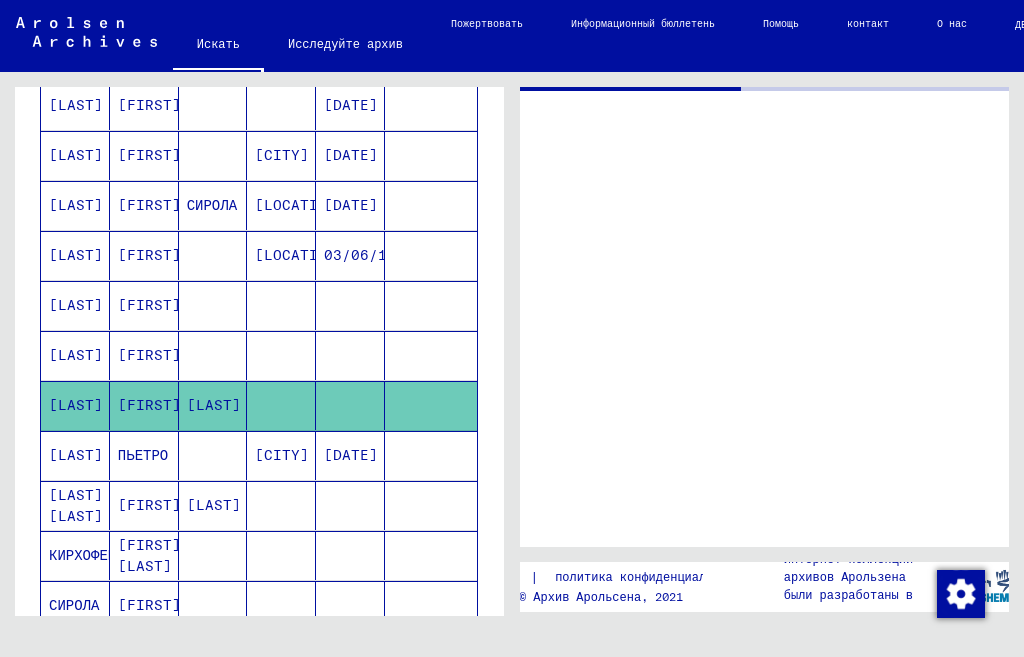 scroll, scrollTop: 402, scrollLeft: 0, axis: vertical 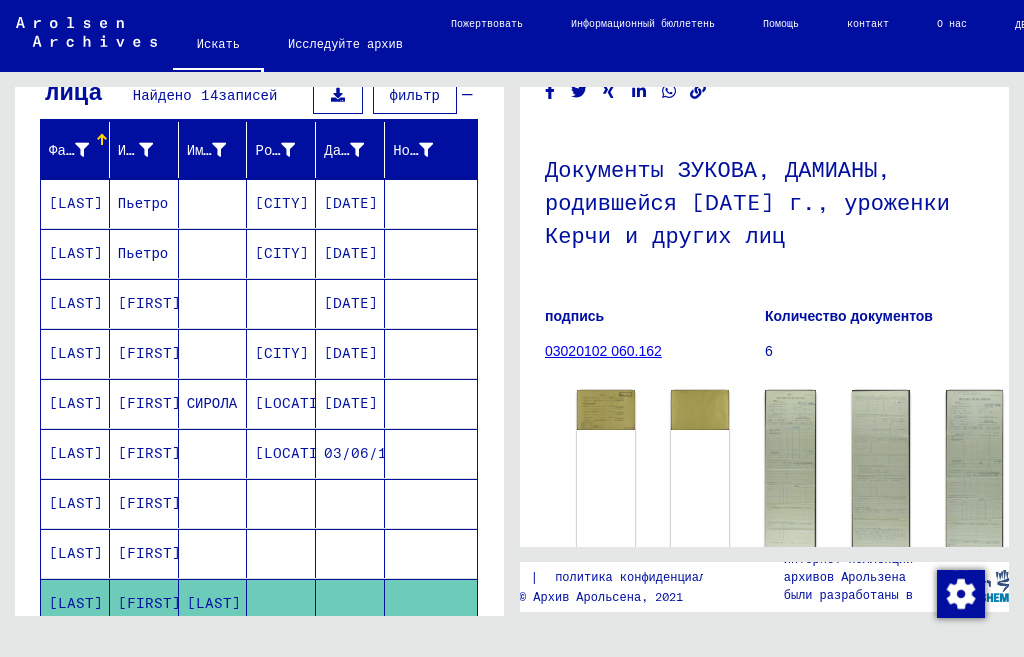 click on "[LAST]" at bounding box center [76, 253] 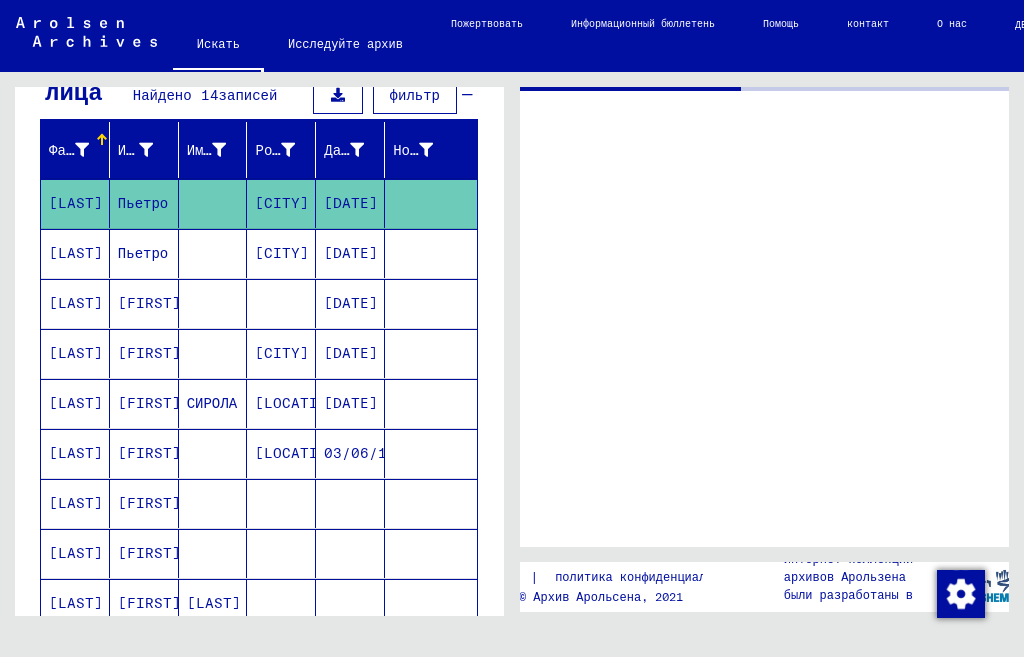 scroll, scrollTop: 0, scrollLeft: 0, axis: both 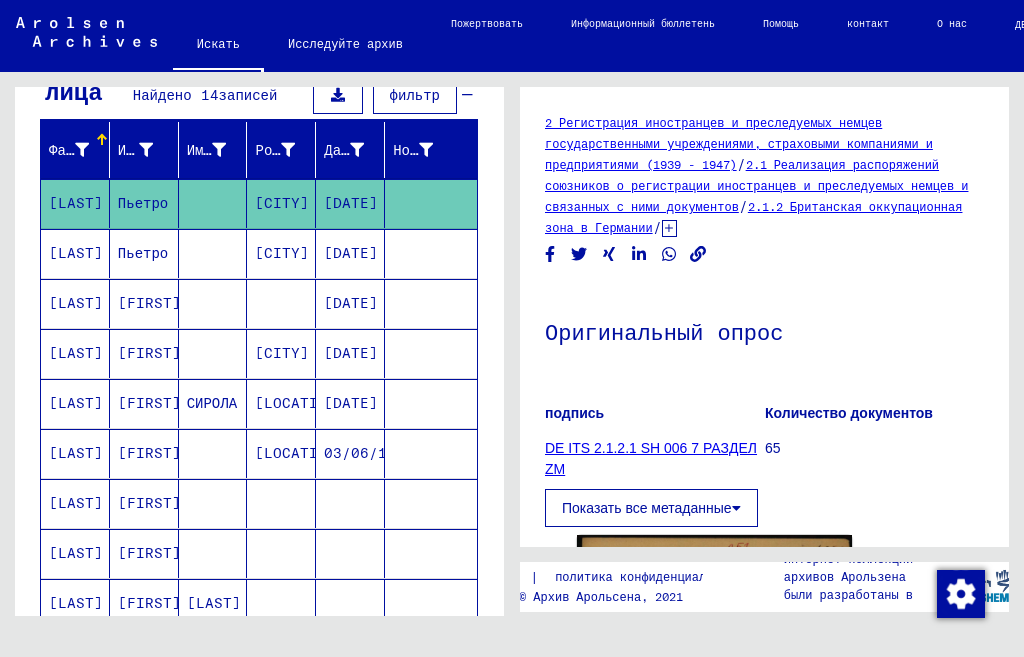 click on "[LAST]" at bounding box center [76, 353] 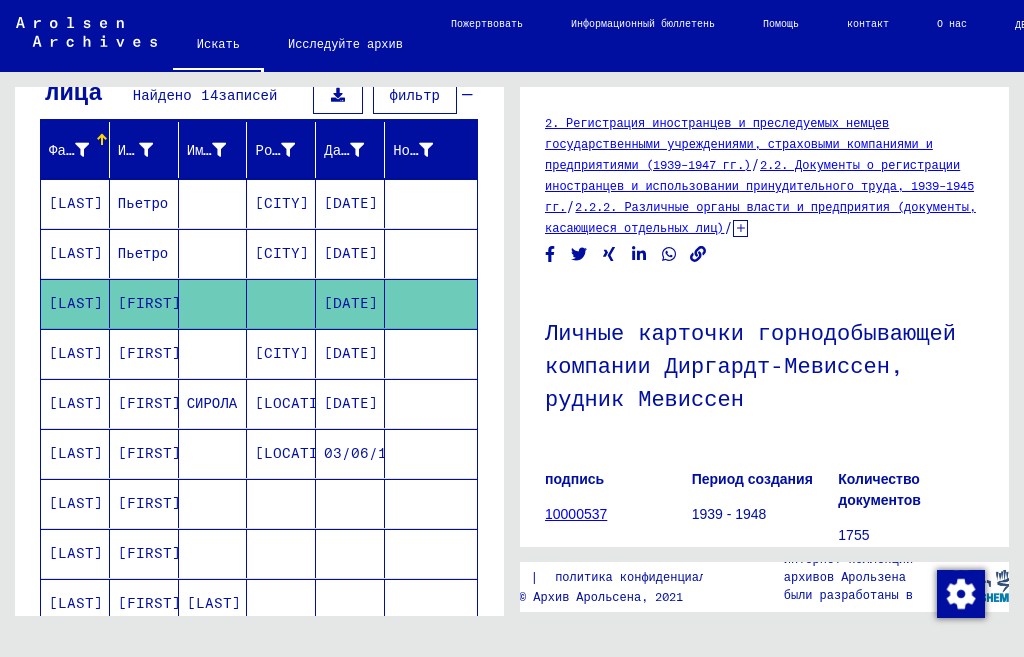 scroll, scrollTop: 0, scrollLeft: 0, axis: both 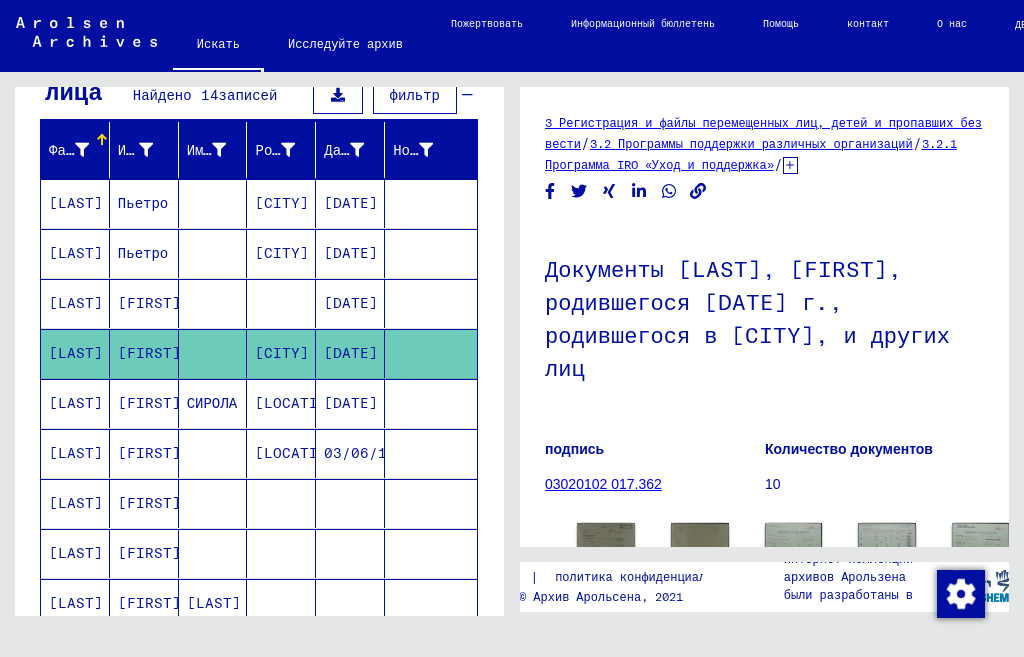 click on "[LAST]" at bounding box center [76, 453] 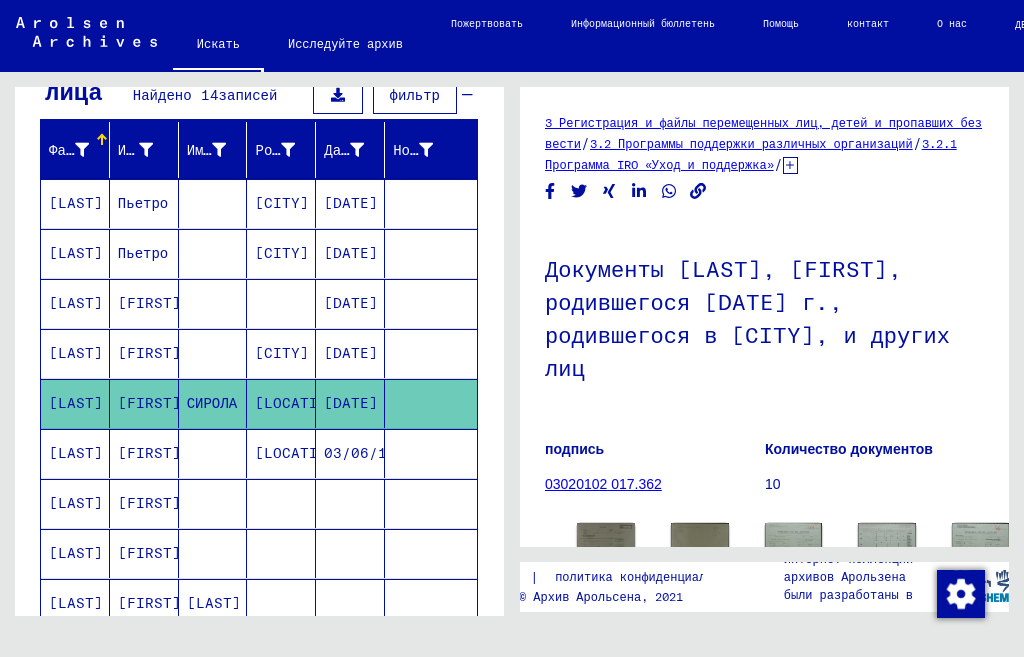 click on "[LAST]" at bounding box center [75, 503] 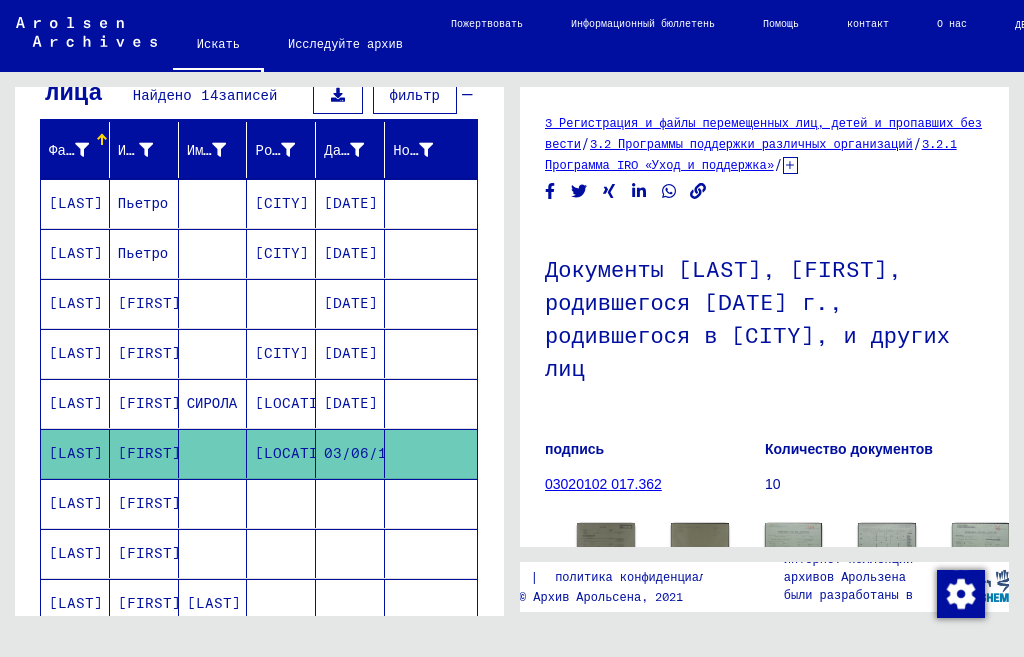click on "[LAST]" at bounding box center [76, 553] 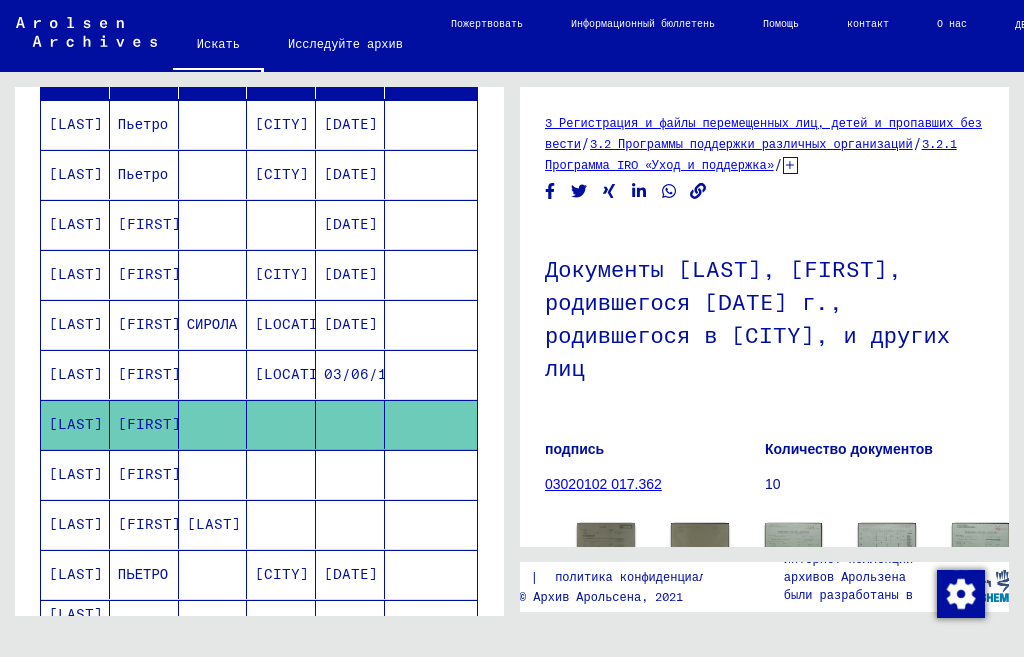 scroll, scrollTop: 402, scrollLeft: 0, axis: vertical 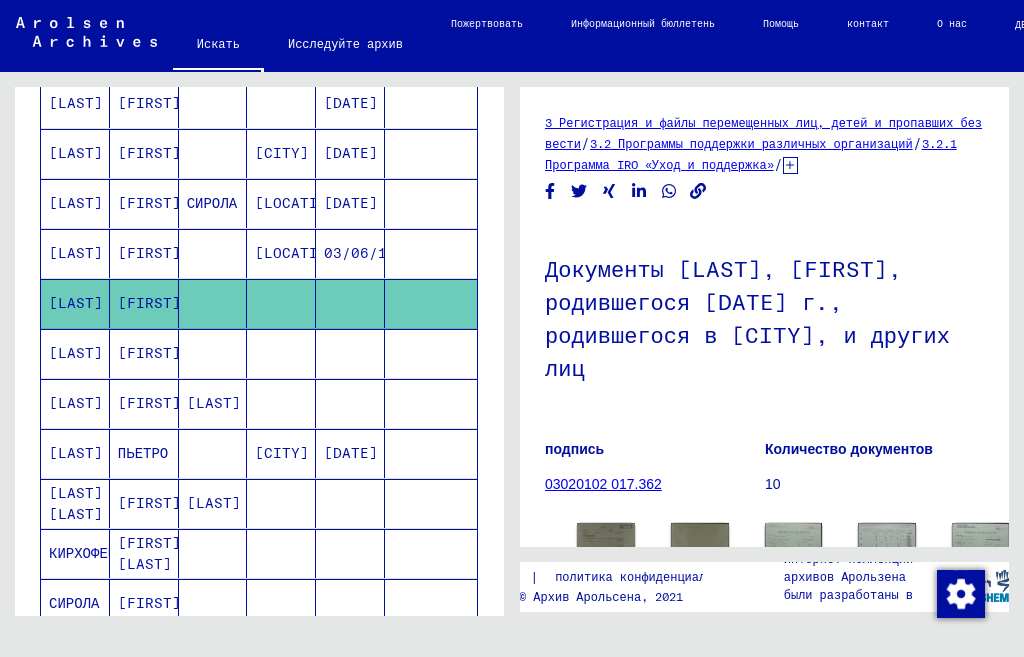 click on "[LAST]" at bounding box center [76, 403] 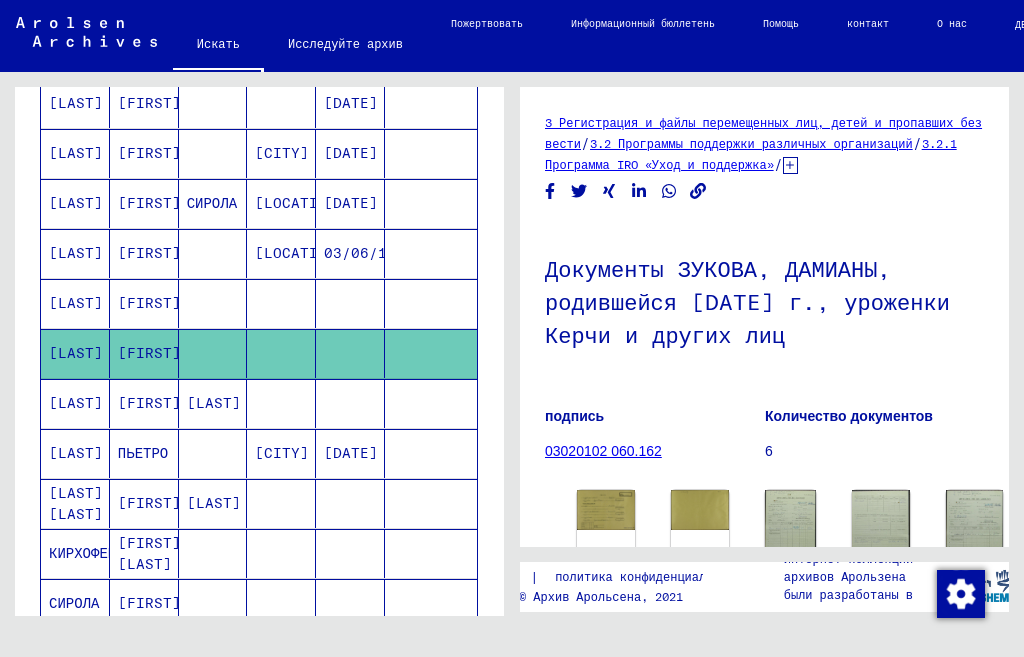 scroll, scrollTop: 0, scrollLeft: 0, axis: both 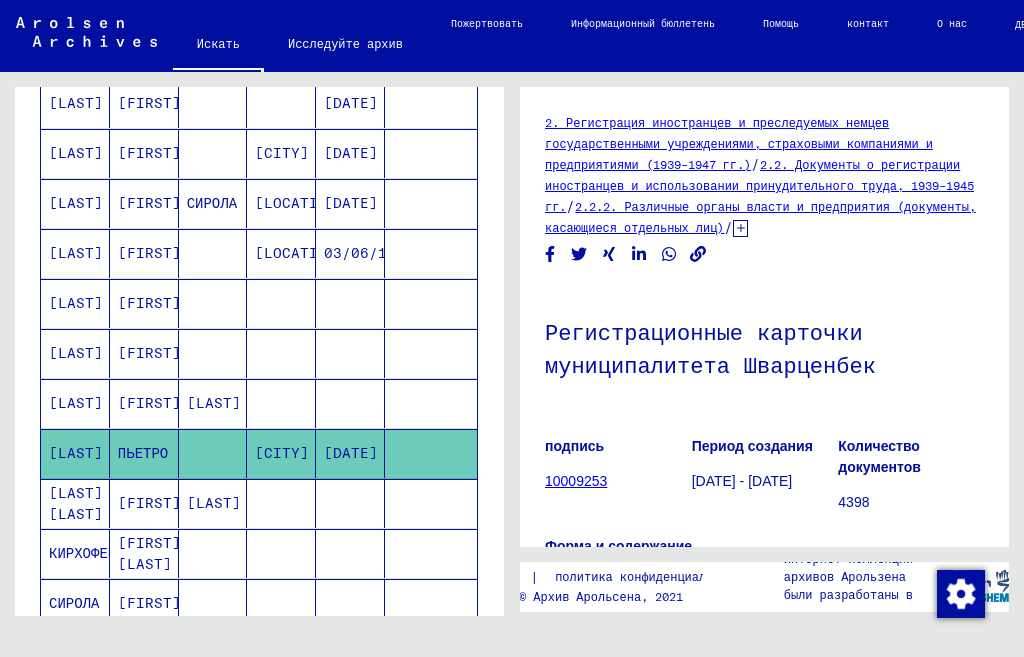 click on "[LAST] [LAST]" at bounding box center [82, 553] 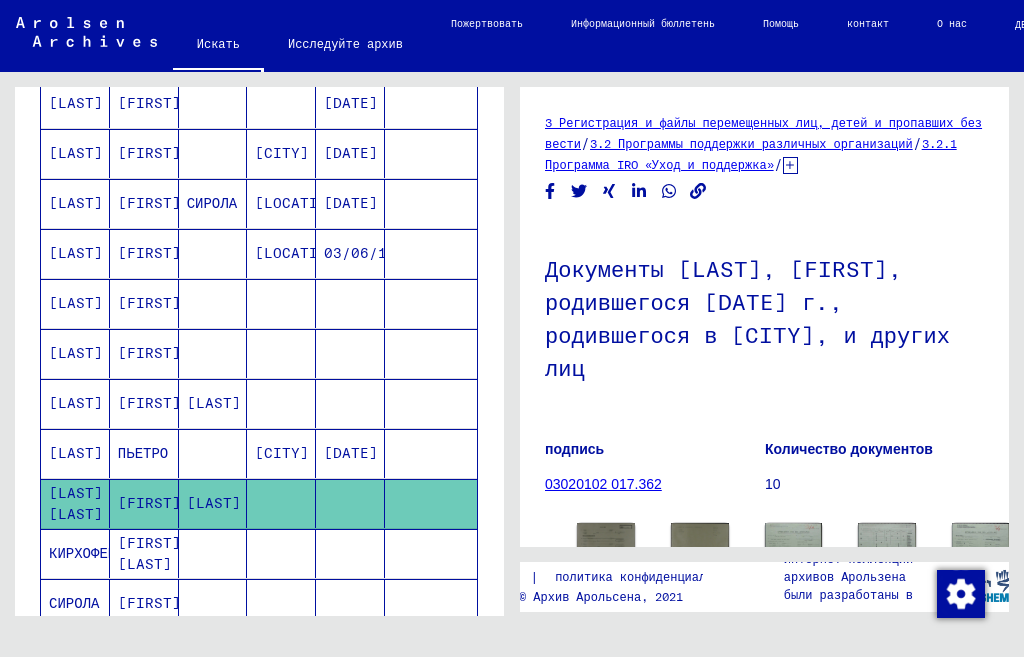scroll, scrollTop: 0, scrollLeft: 0, axis: both 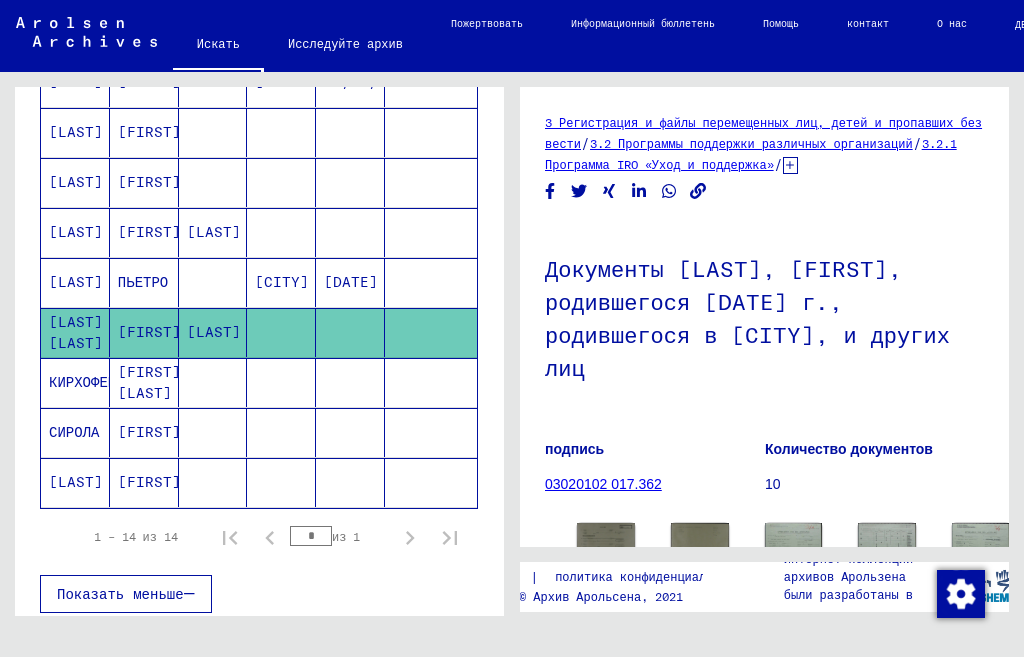 click on "СИРОЛА" at bounding box center [75, 482] 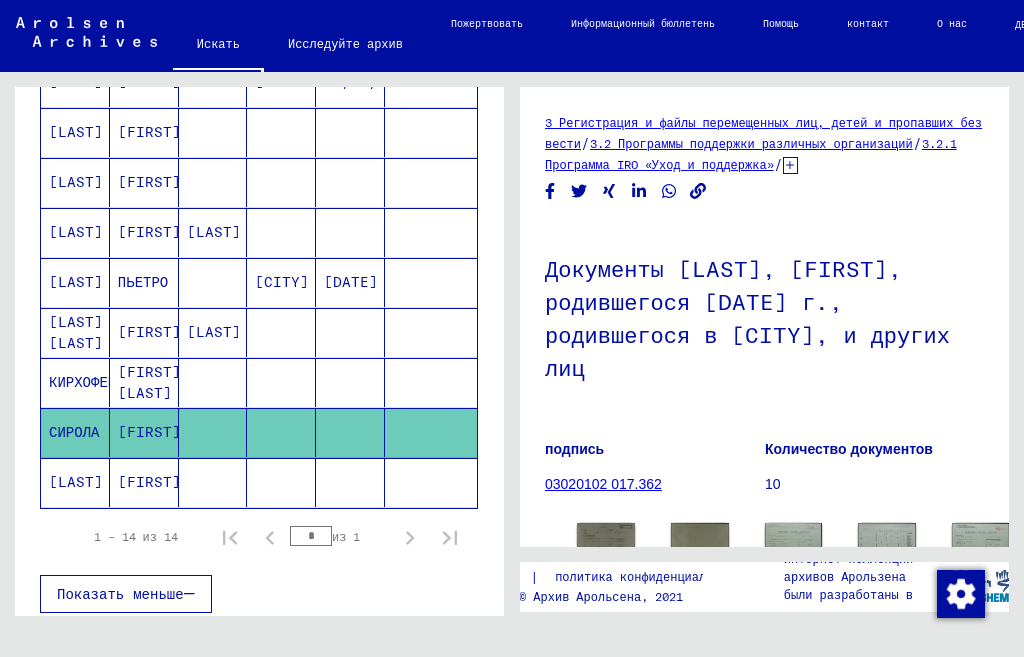 click on "[LAST]" 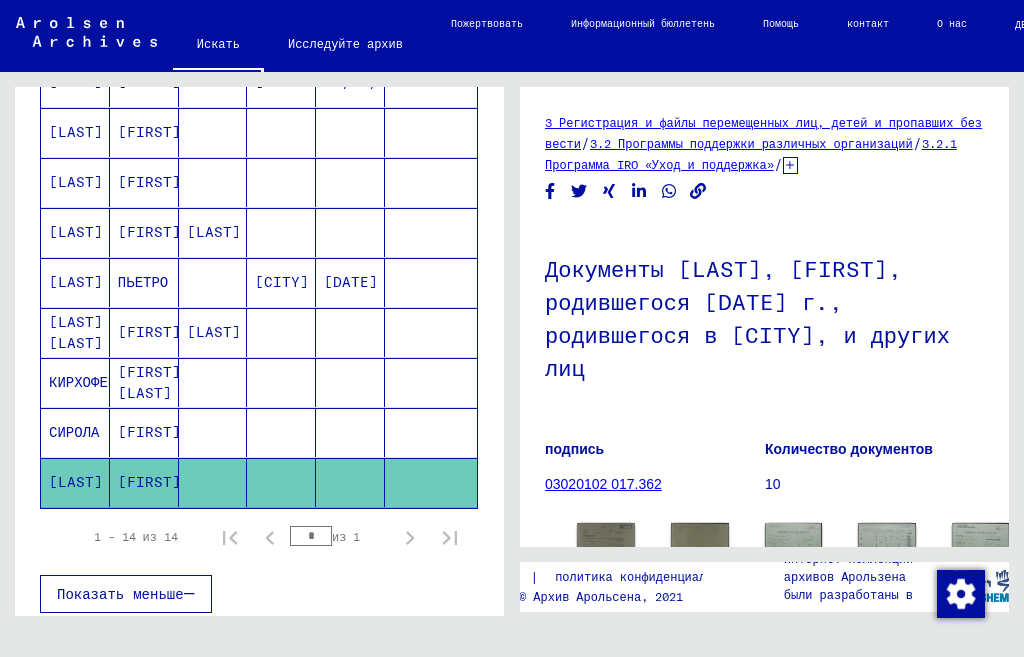 click on "[LAST]" at bounding box center (75, 282) 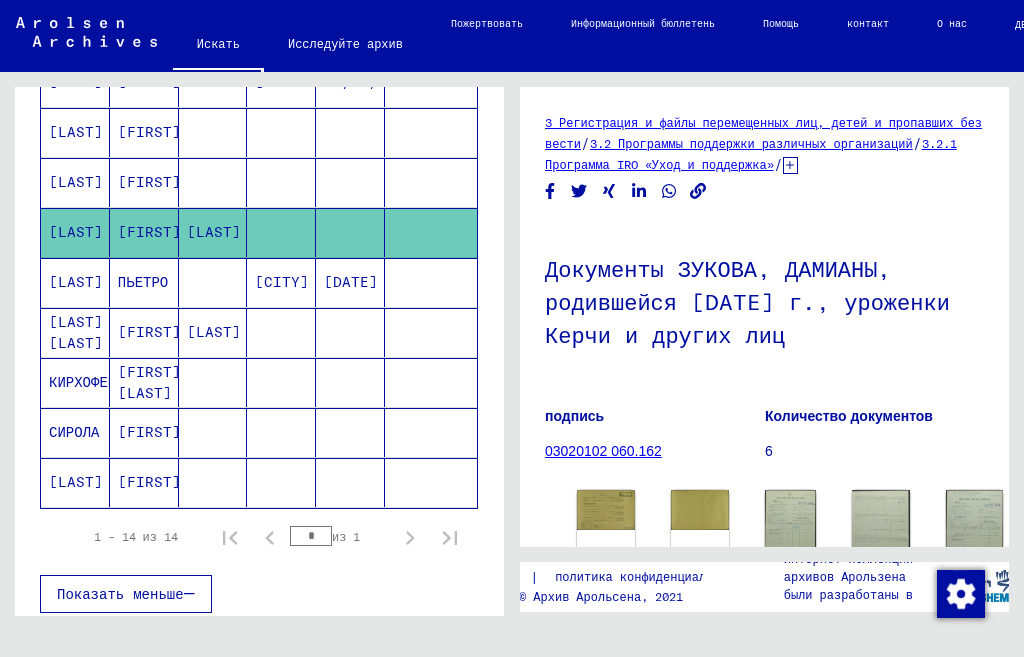 scroll, scrollTop: 0, scrollLeft: 0, axis: both 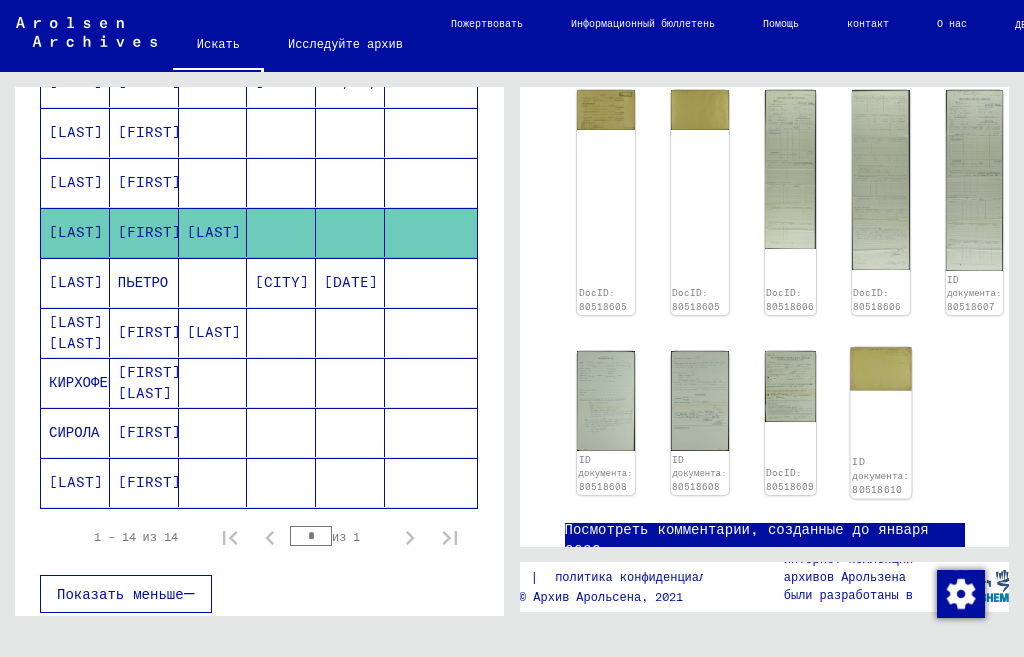 click 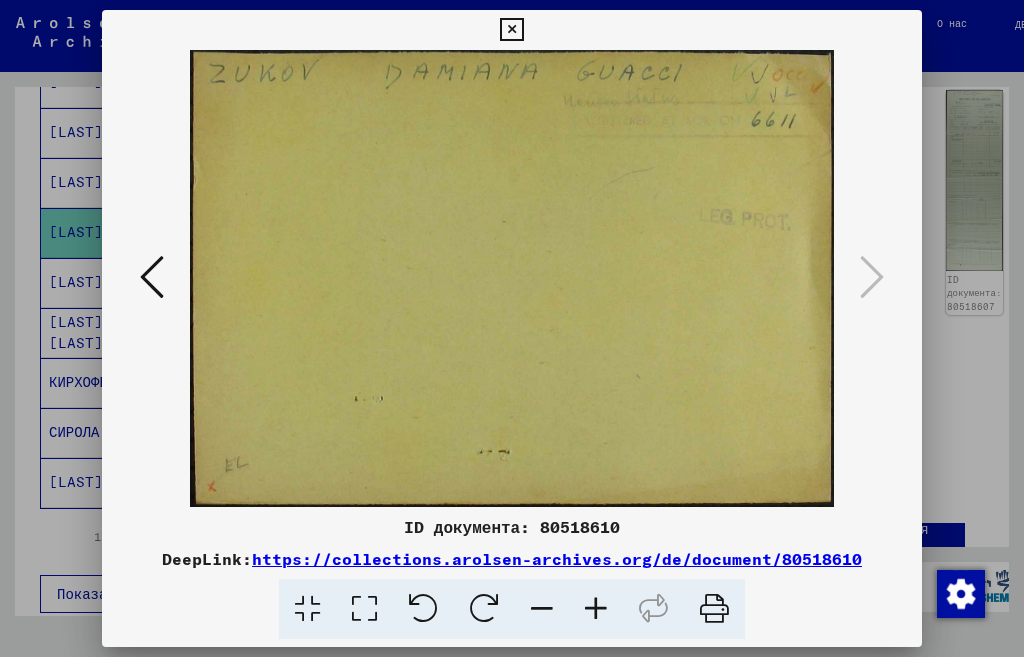click at bounding box center [511, 278] 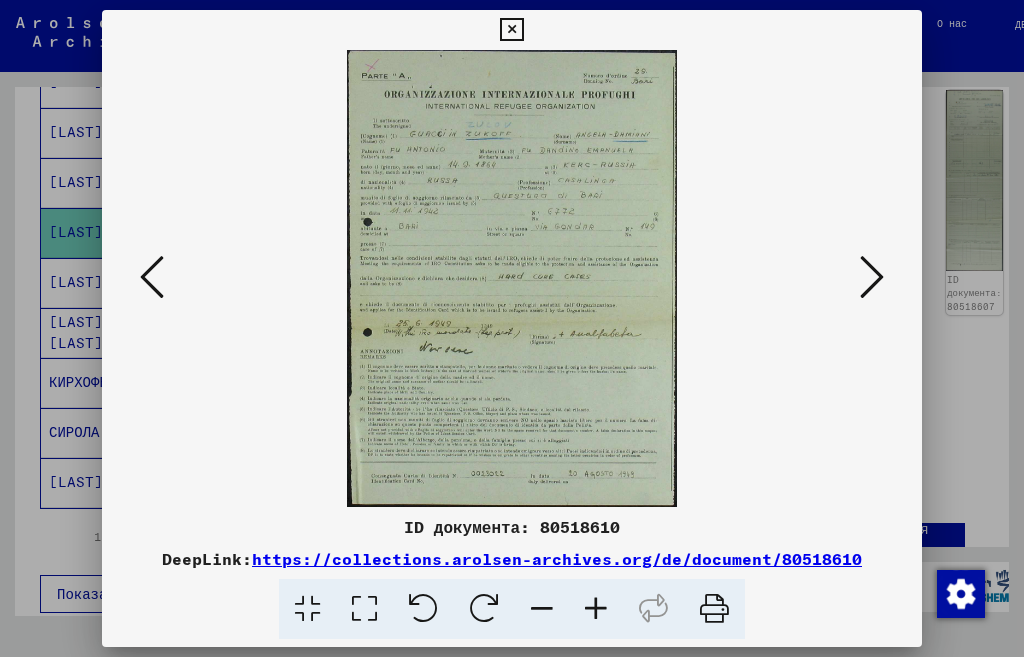 click at bounding box center (596, 609) 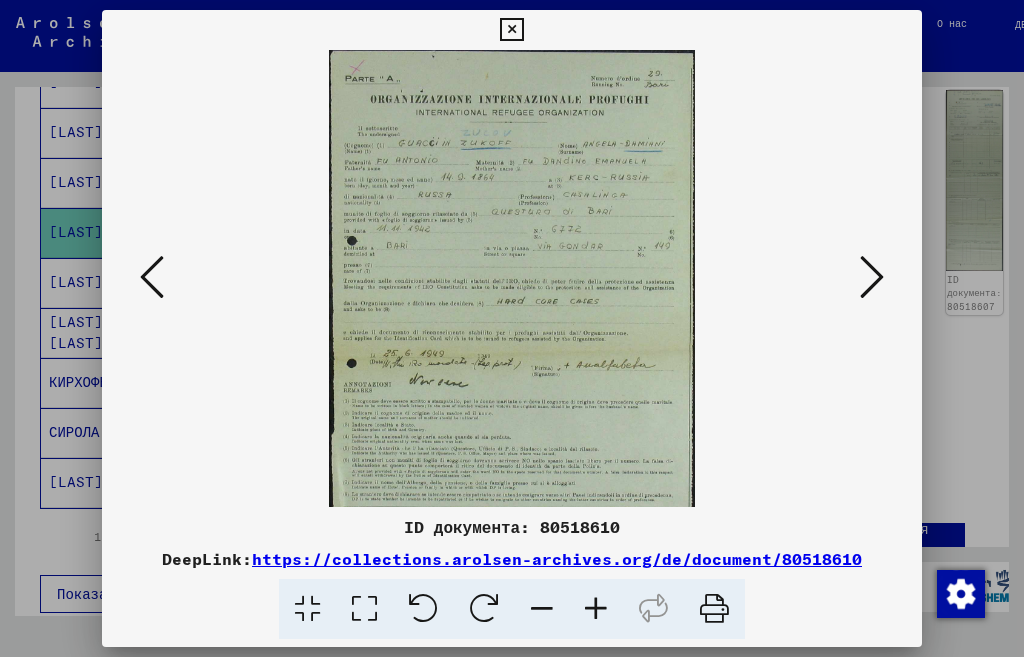 click at bounding box center (596, 609) 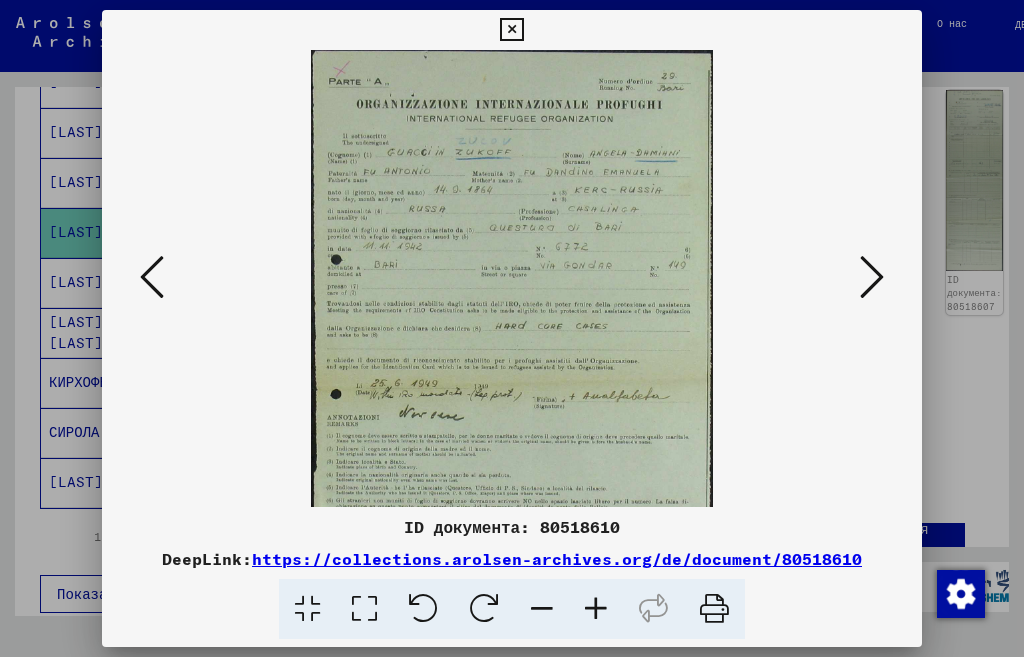 click at bounding box center (596, 609) 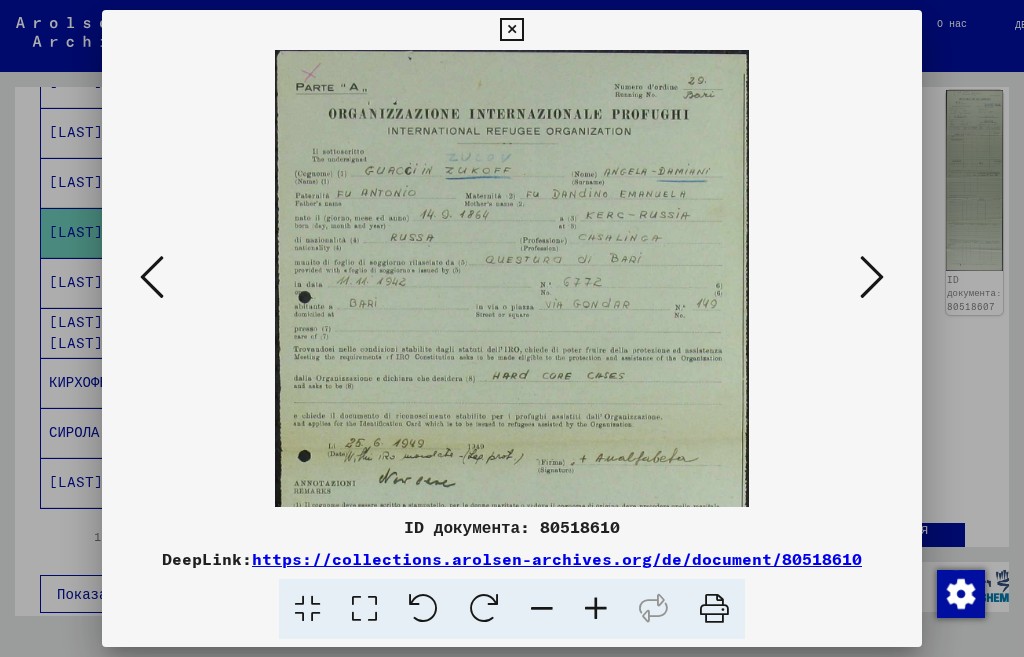 click at bounding box center (596, 609) 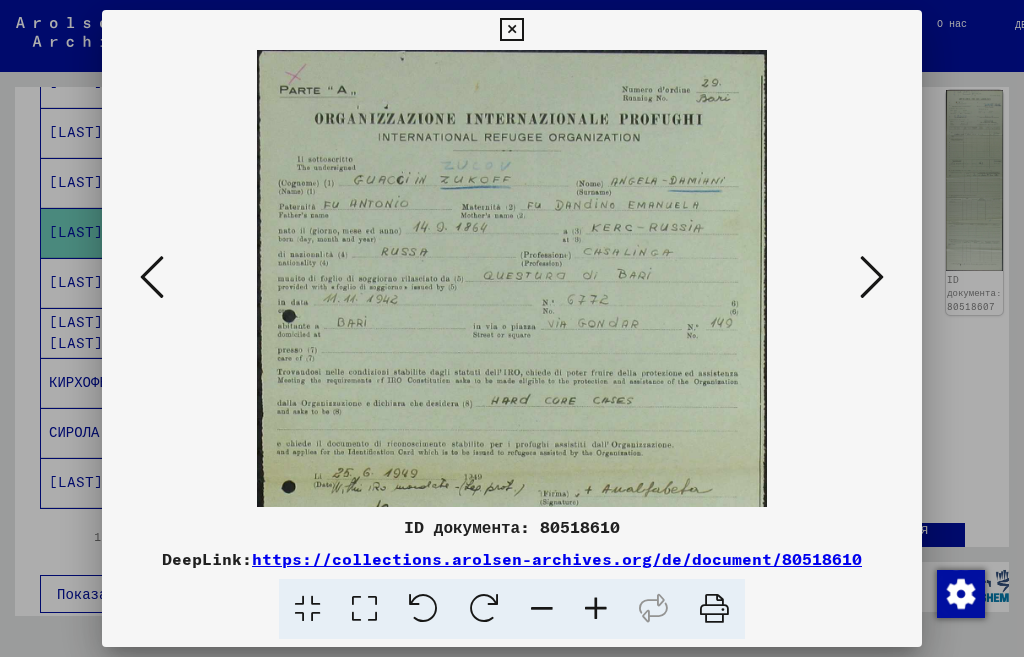 click at bounding box center [596, 609] 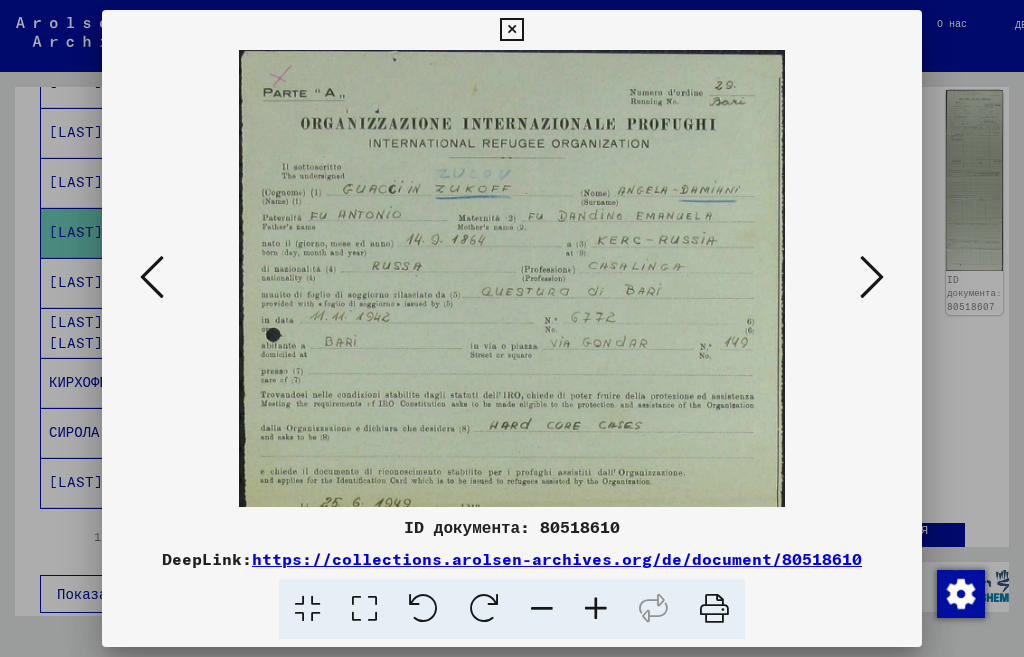 click at bounding box center (596, 609) 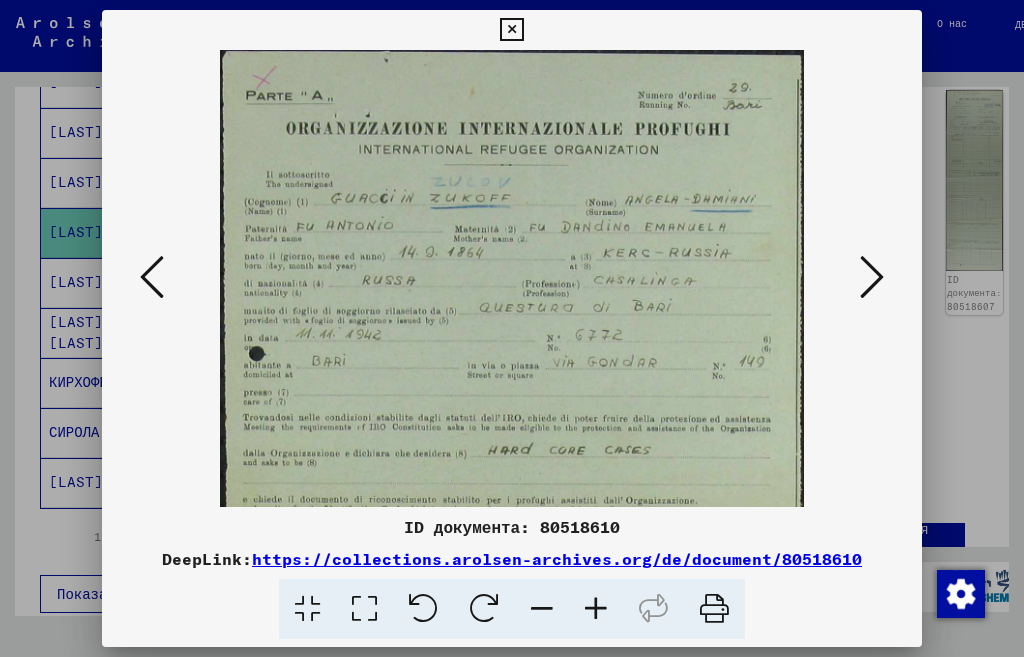click at bounding box center [596, 609] 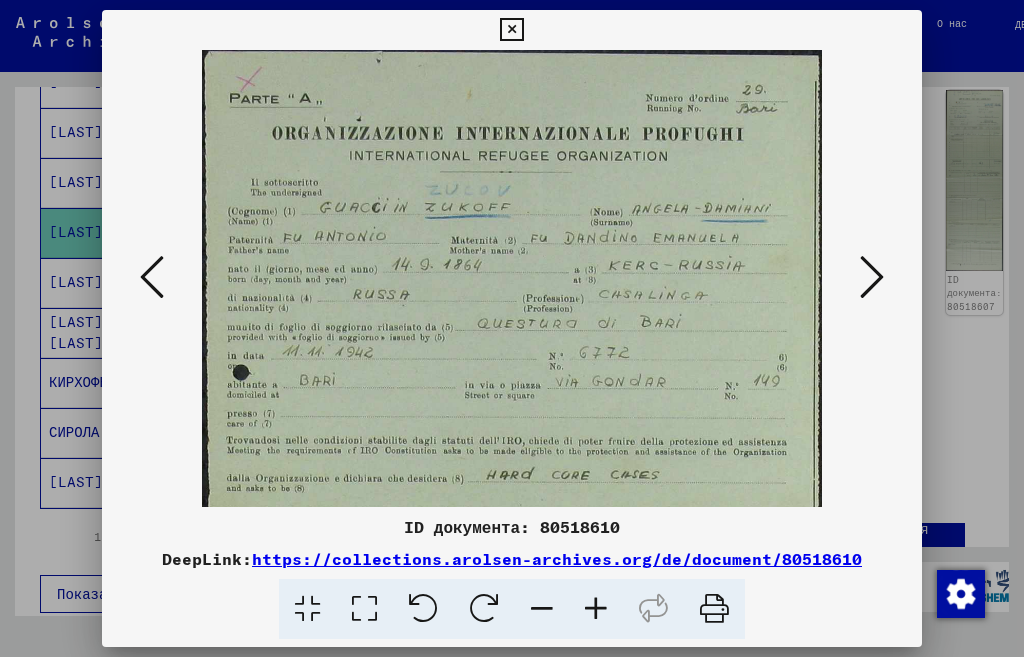 click at bounding box center [596, 609] 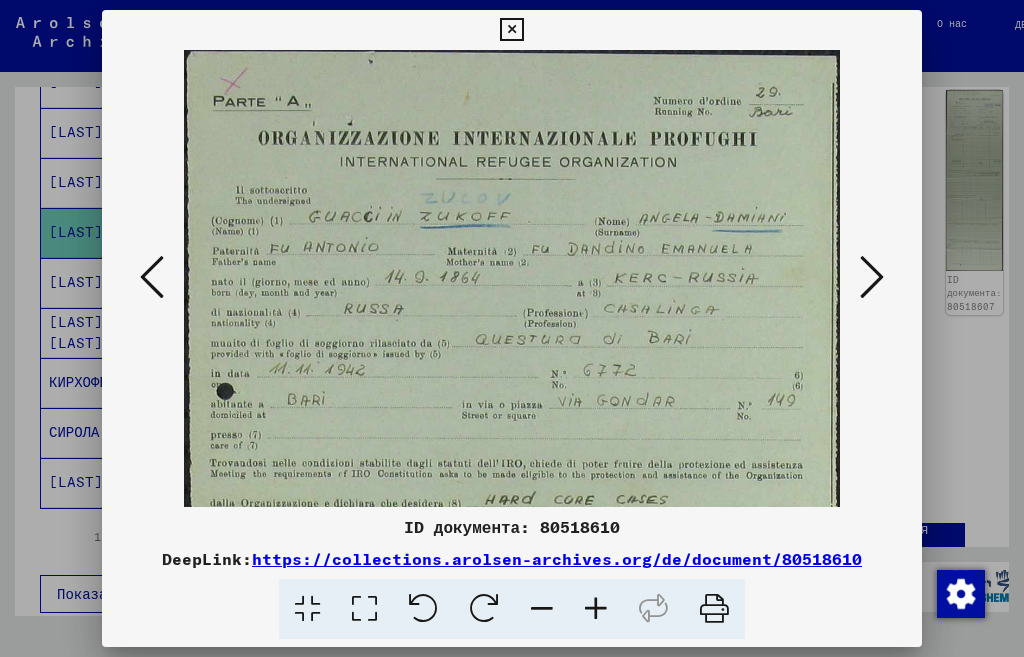 click at bounding box center [596, 609] 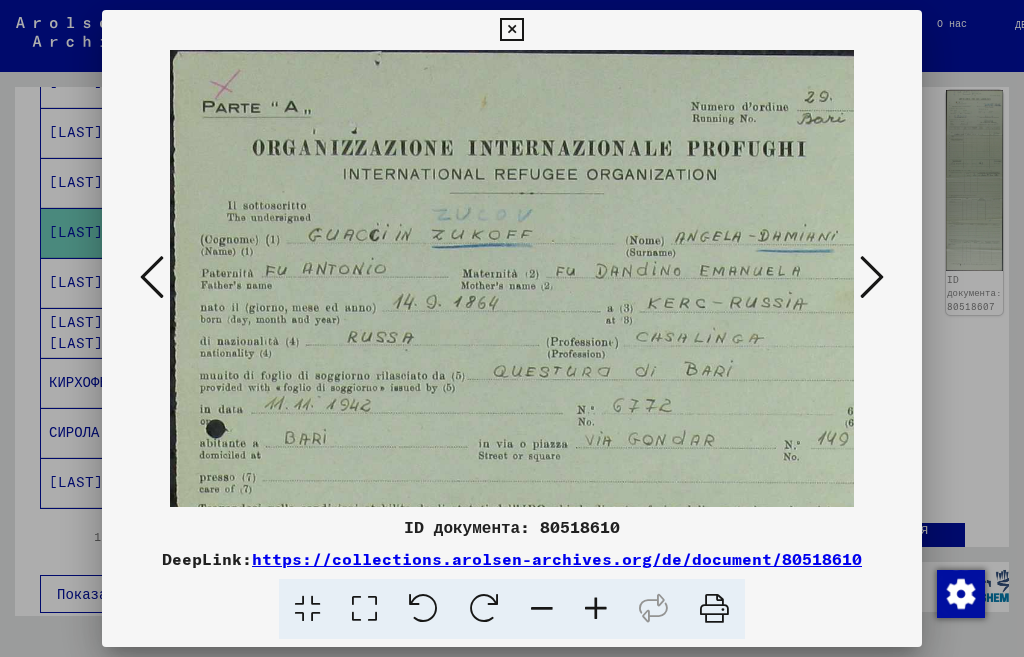 click at bounding box center [596, 609] 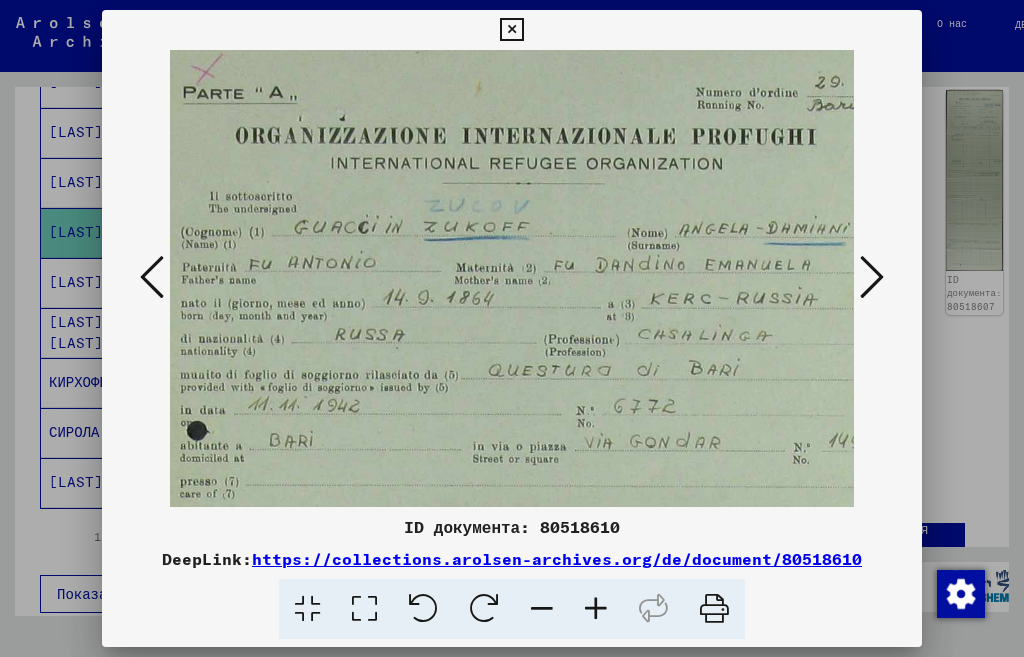 scroll, scrollTop: 48, scrollLeft: 0, axis: vertical 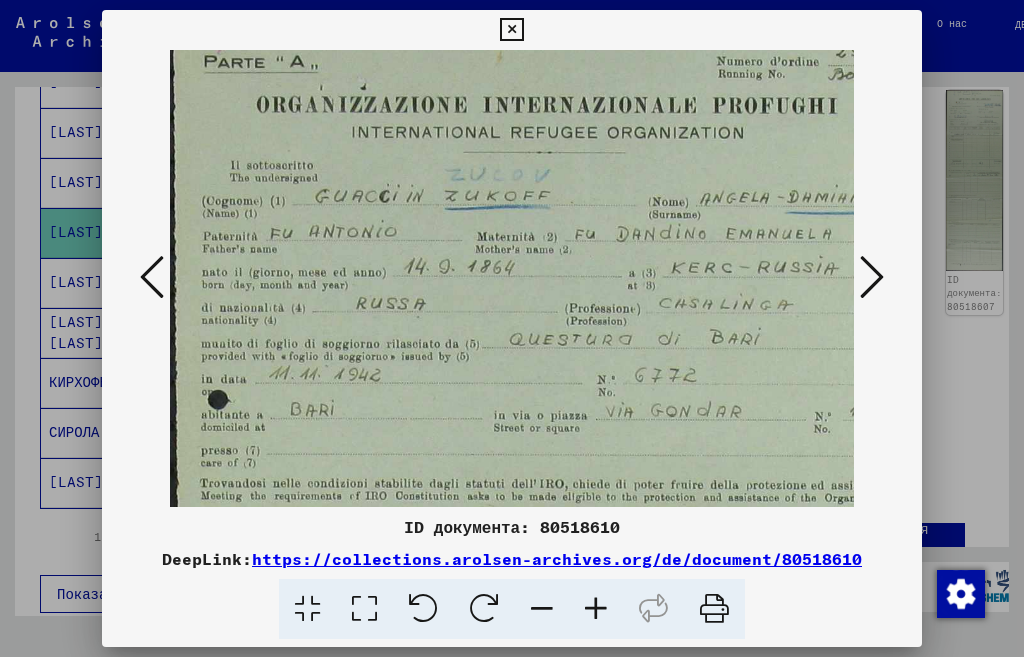 drag, startPoint x: 561, startPoint y: 467, endPoint x: 591, endPoint y: 419, distance: 56.603886 